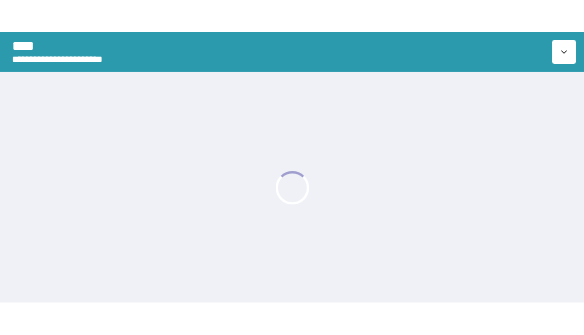scroll, scrollTop: 0, scrollLeft: 0, axis: both 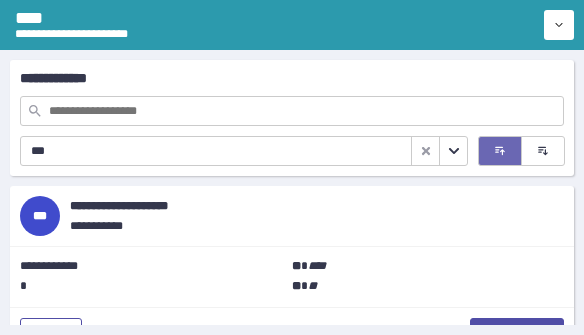 click on "***" at bounding box center (216, 151) 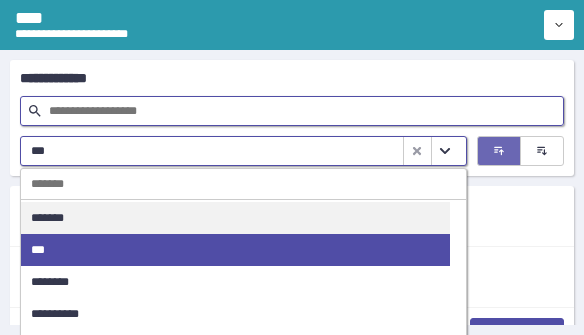click at bounding box center [292, 111] 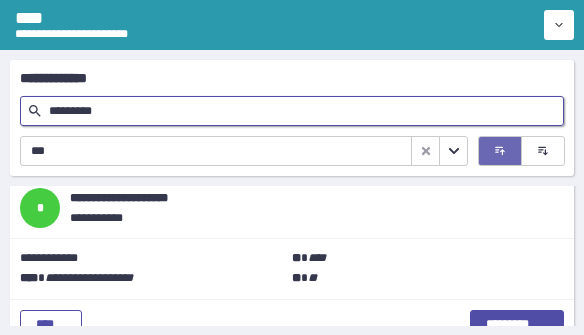scroll, scrollTop: 183, scrollLeft: 0, axis: vertical 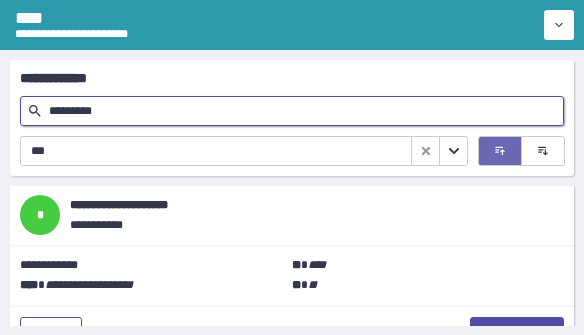 type on "*********" 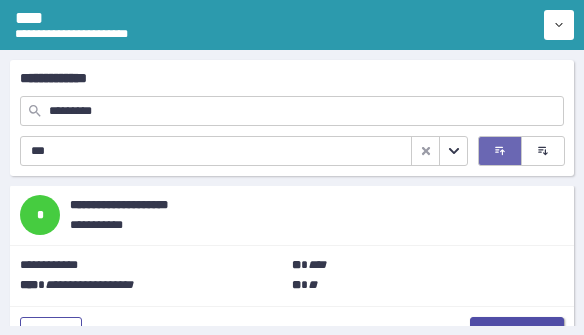 click on "*********" at bounding box center [517, 332] 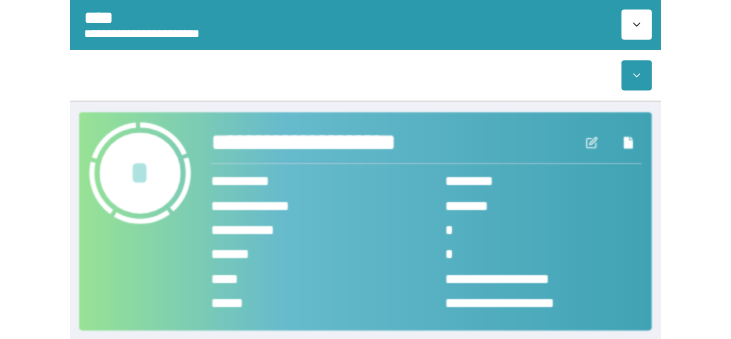 scroll, scrollTop: 0, scrollLeft: 0, axis: both 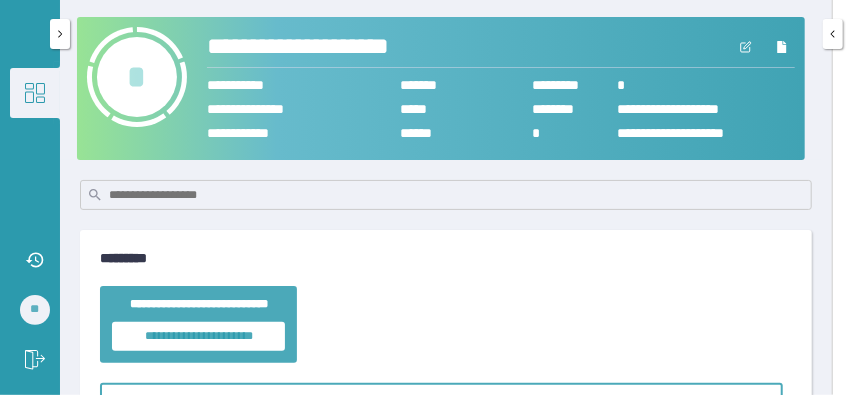 drag, startPoint x: 669, startPoint y: 0, endPoint x: 511, endPoint y: 300, distance: 339.06342 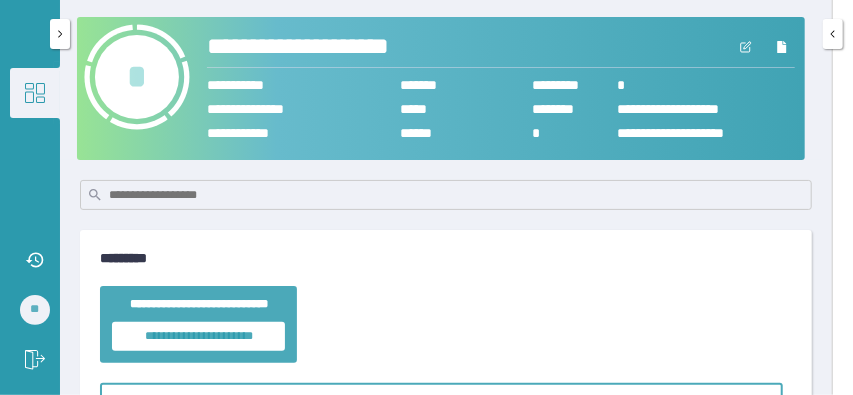 click on "*" at bounding box center [137, 77] 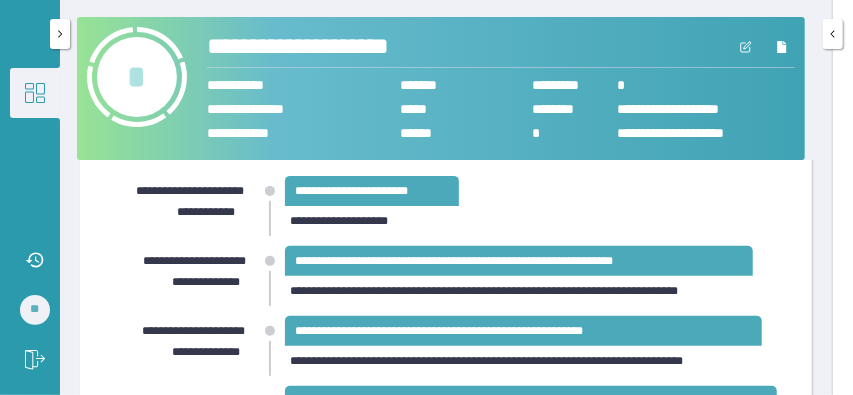 scroll, scrollTop: 84, scrollLeft: 0, axis: vertical 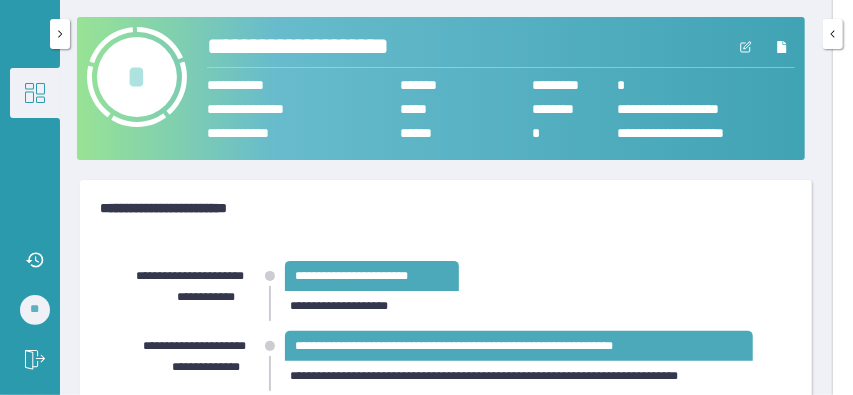 click 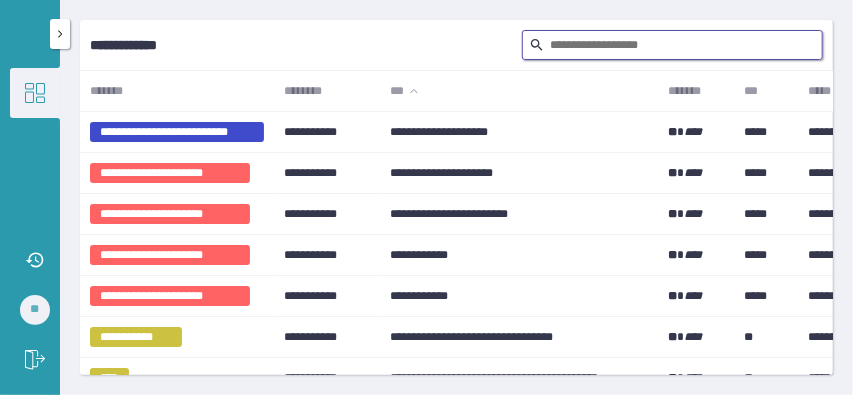 click at bounding box center (672, 45) 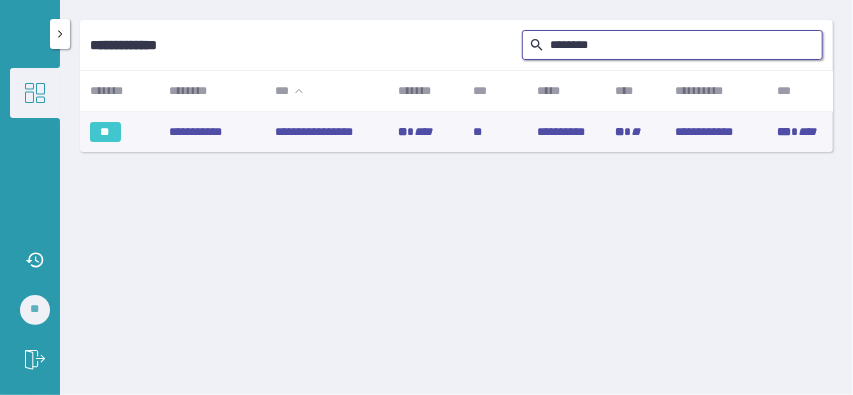 type on "********" 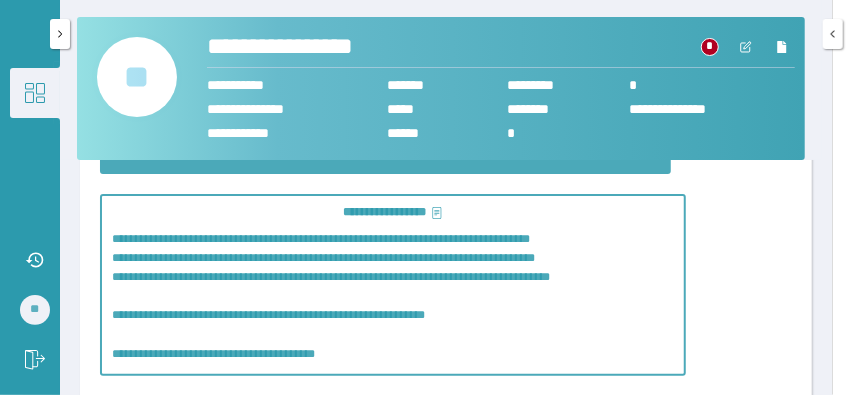 scroll, scrollTop: 3741, scrollLeft: 0, axis: vertical 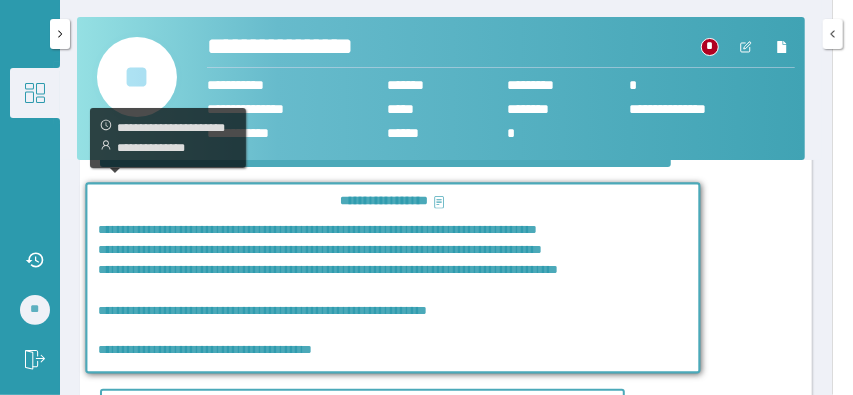 click on "**********" at bounding box center (393, 202) 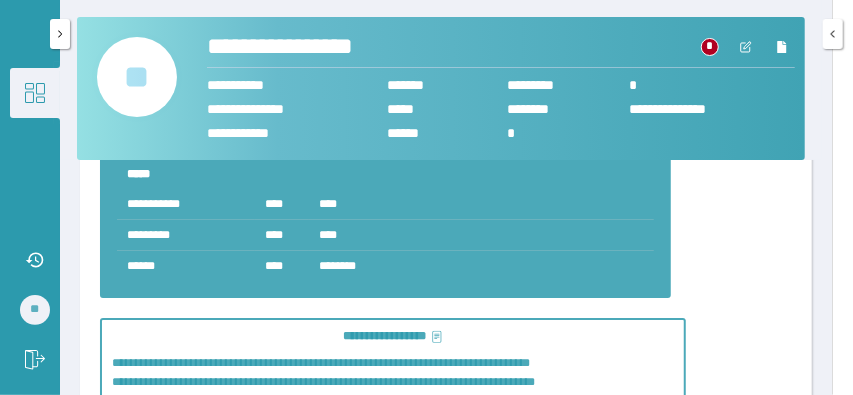 scroll, scrollTop: 3610, scrollLeft: 0, axis: vertical 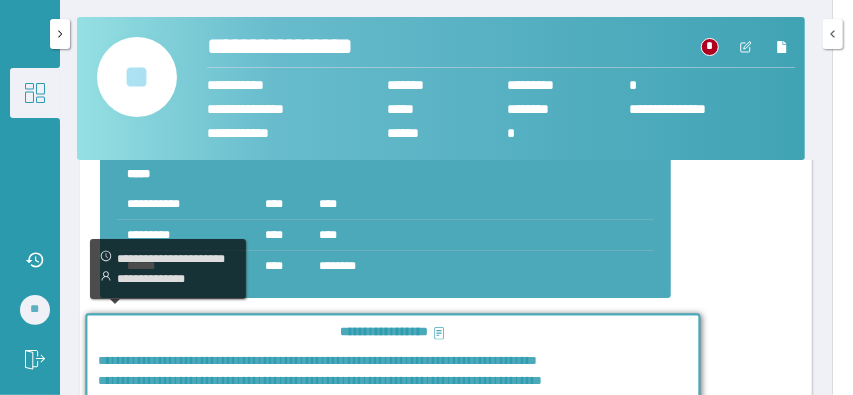 click 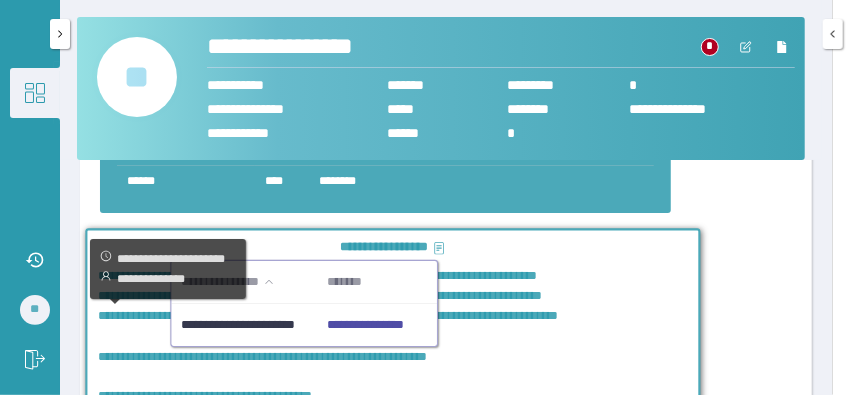 scroll, scrollTop: 3696, scrollLeft: 0, axis: vertical 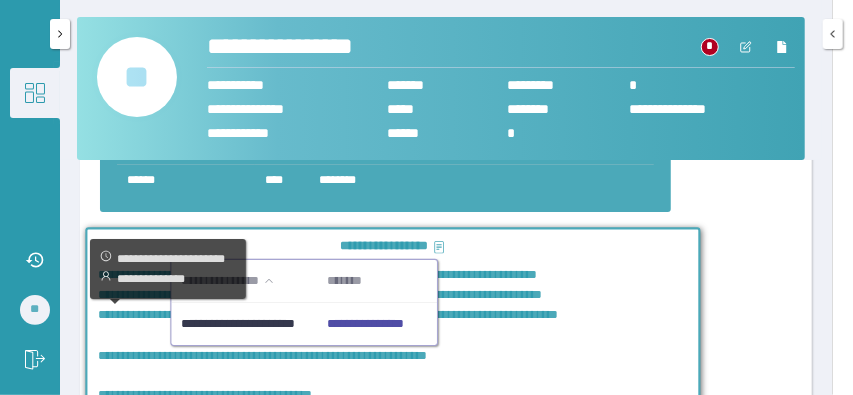 click on "**********" at bounding box center (365, 324) 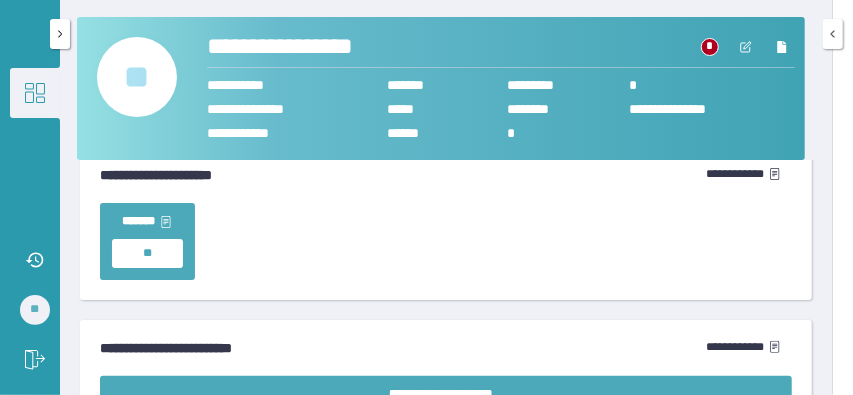scroll, scrollTop: 5380, scrollLeft: 0, axis: vertical 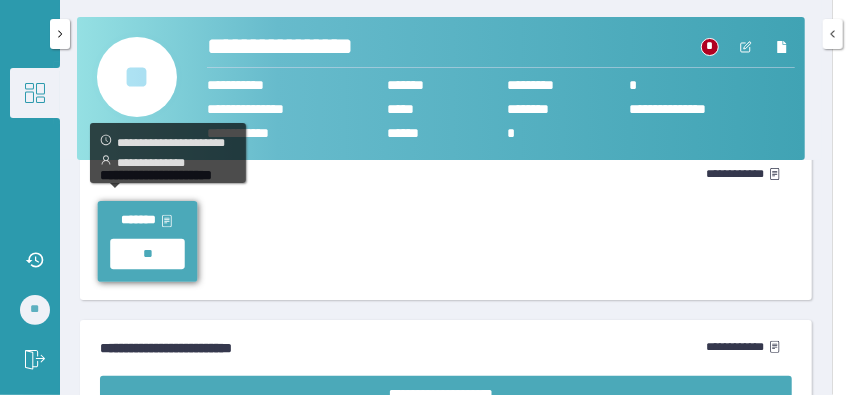 click 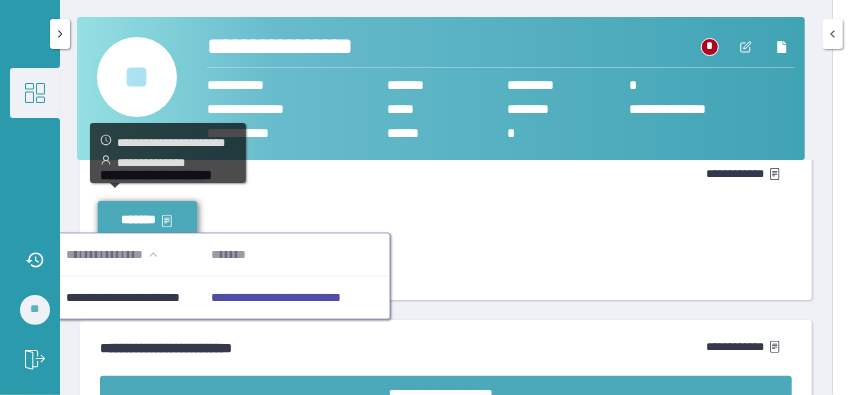 click on "**********" at bounding box center [275, 298] 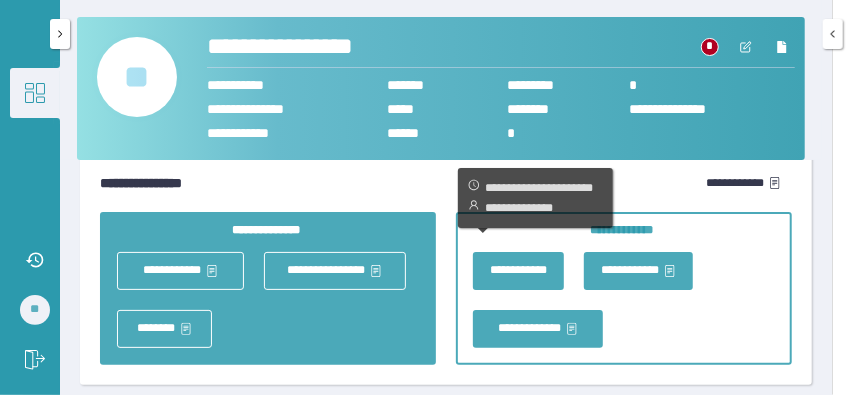 scroll, scrollTop: 4559, scrollLeft: 0, axis: vertical 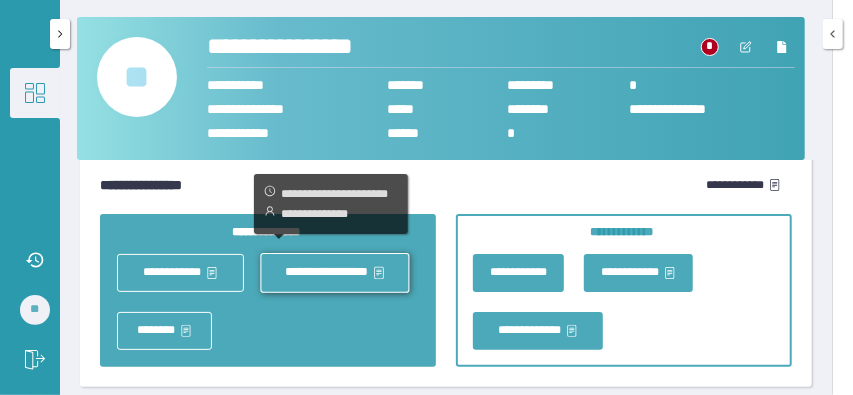 click 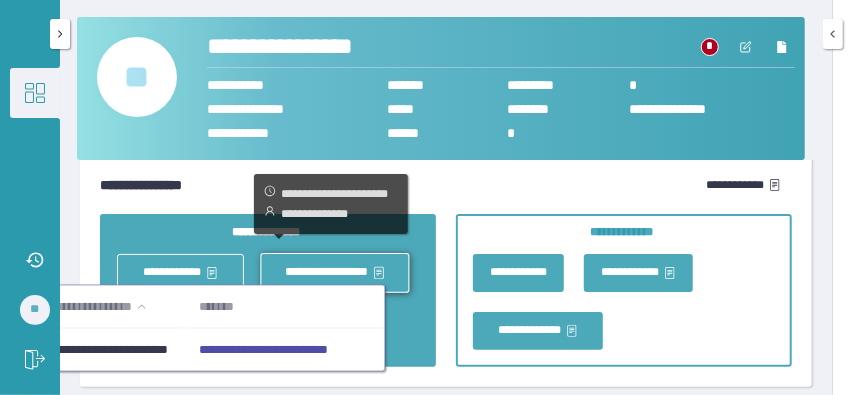 click on "**********" at bounding box center (263, 350) 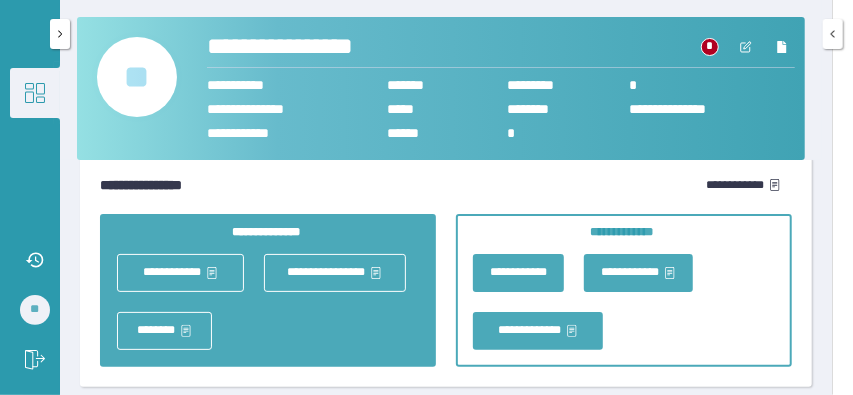 click 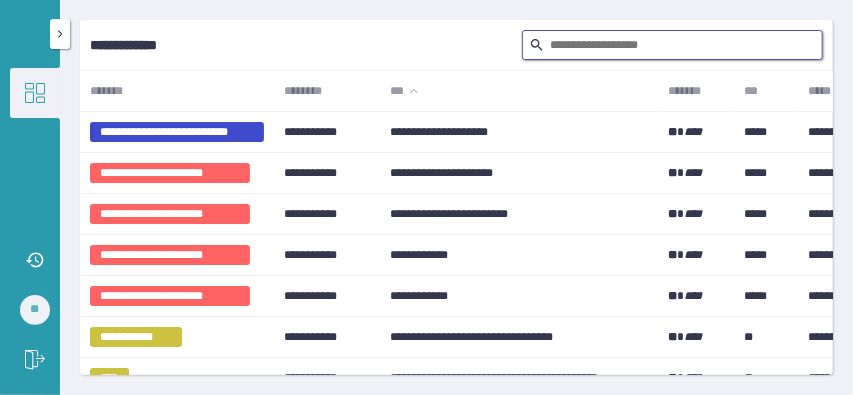 click at bounding box center [672, 45] 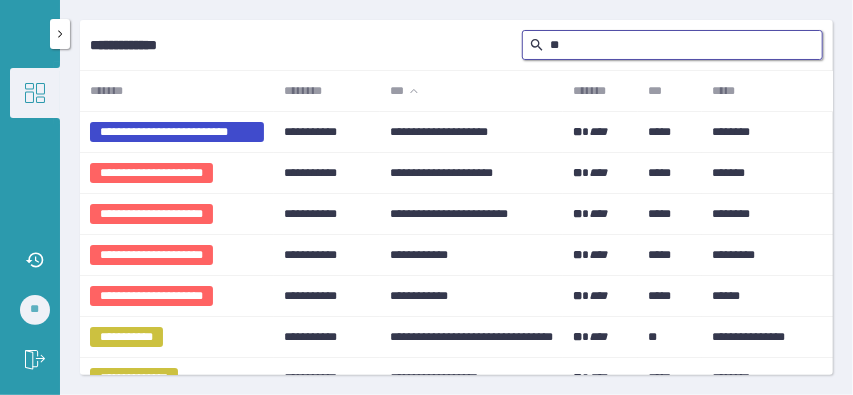 type on "*" 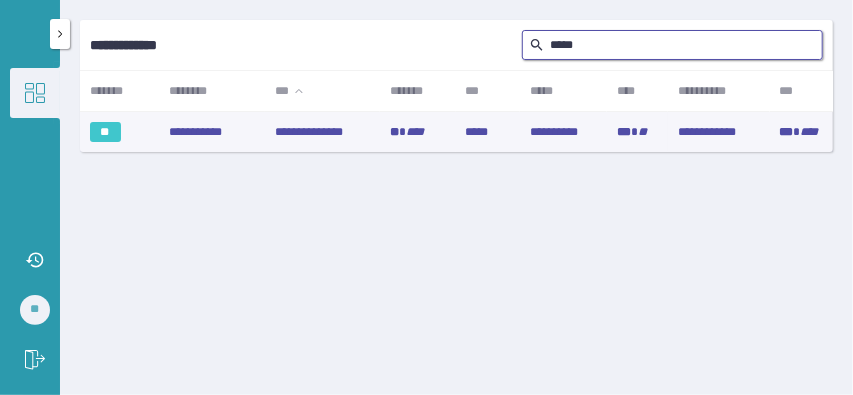 type on "*****" 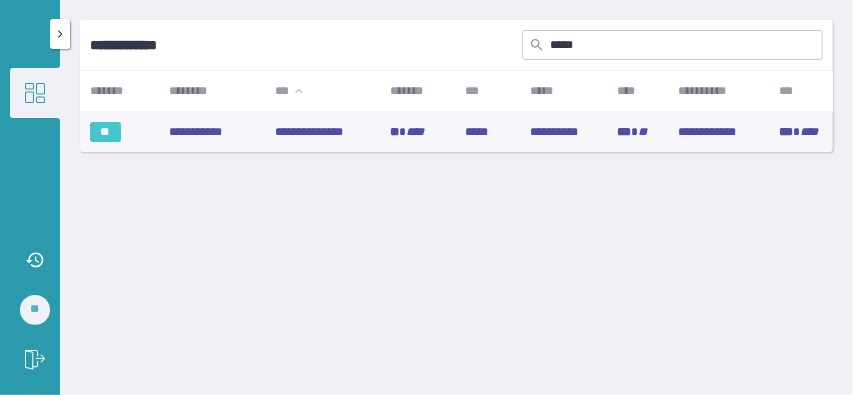 click on "*****" at bounding box center [488, 132] 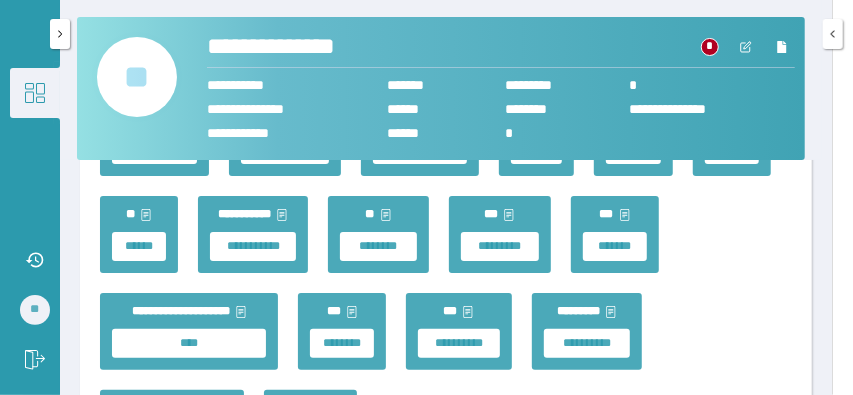 scroll, scrollTop: 3382, scrollLeft: 0, axis: vertical 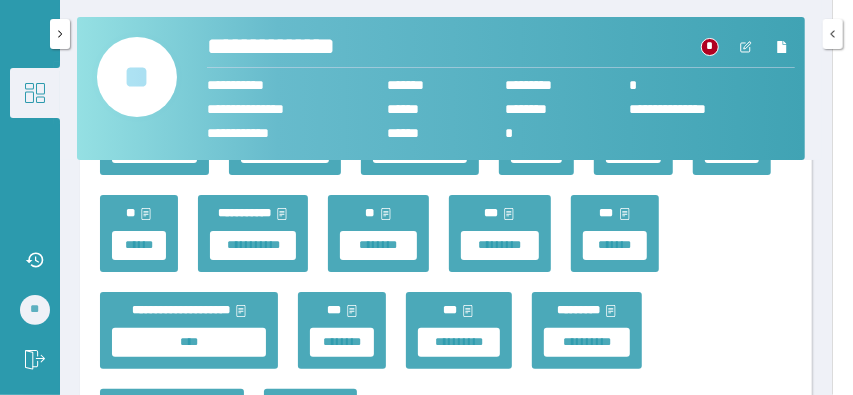 click on "**********" at bounding box center (446, 233) 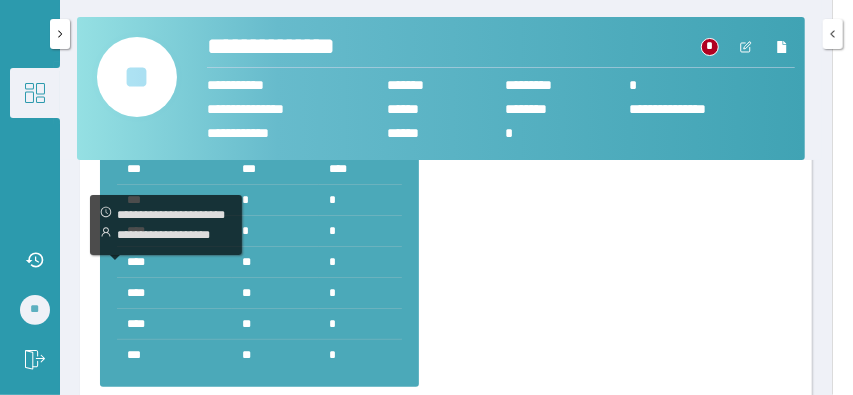 scroll, scrollTop: 2176, scrollLeft: 0, axis: vertical 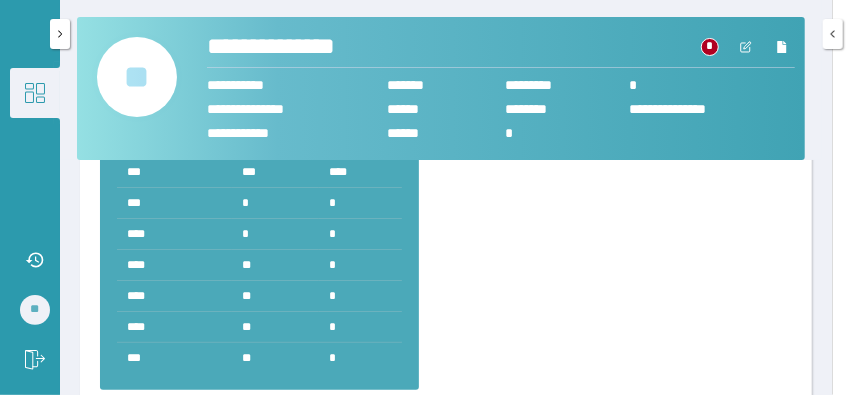 click 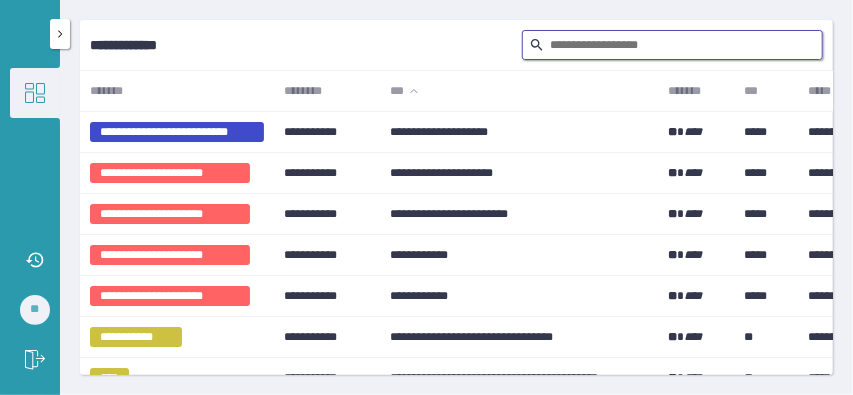 click at bounding box center [672, 45] 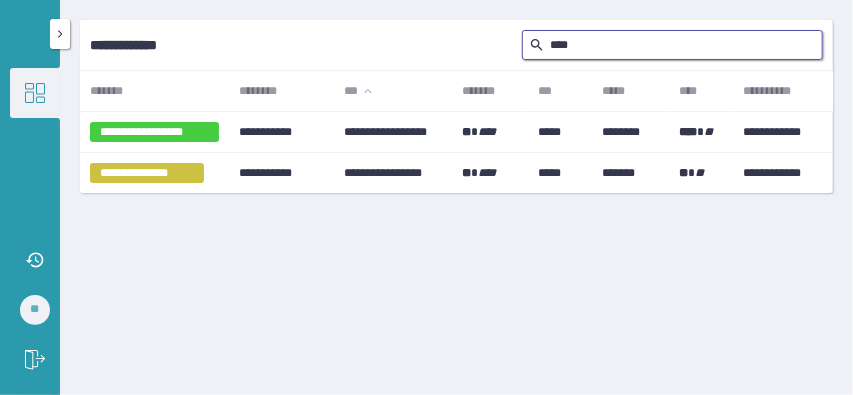 type on "*****" 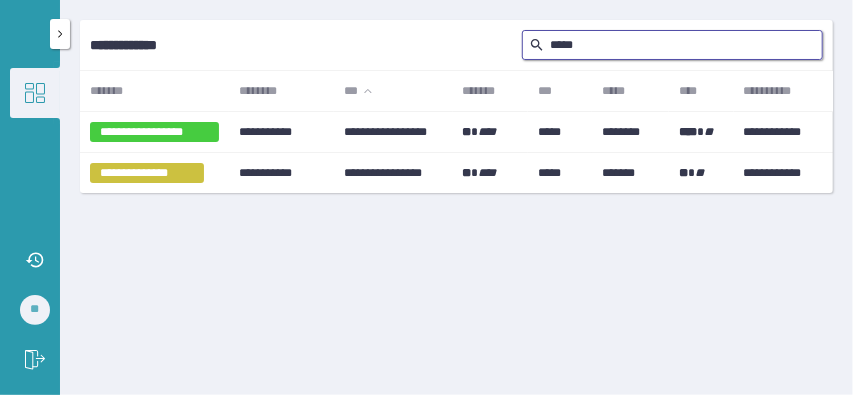 click on "*****" at bounding box center (672, 45) 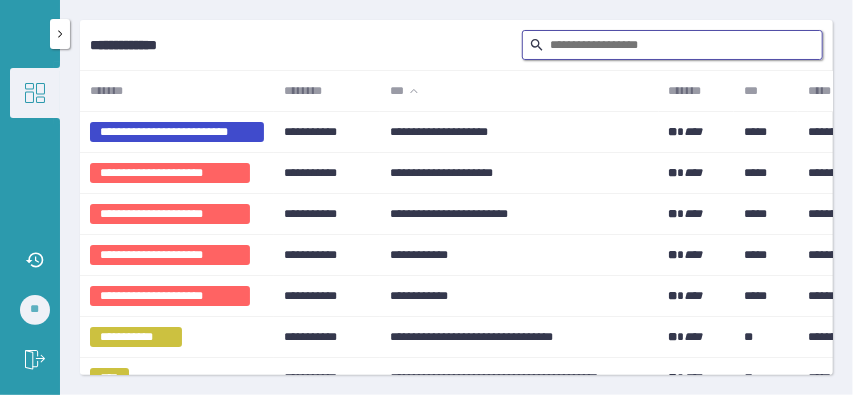 click at bounding box center [672, 45] 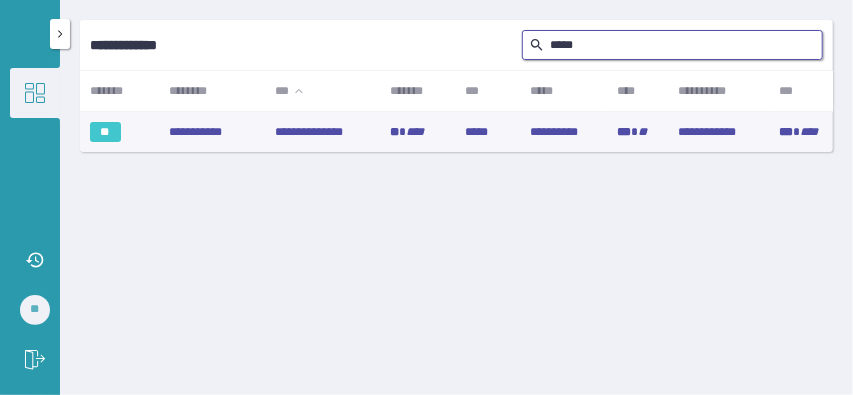 type on "*****" 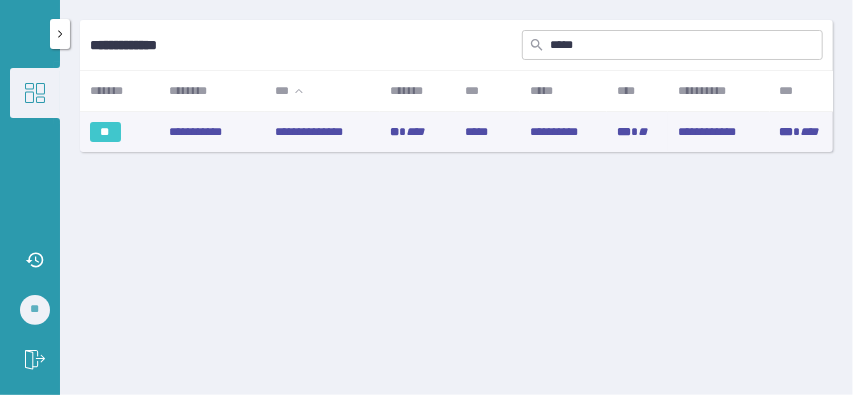 click on "*****" at bounding box center (488, 132) 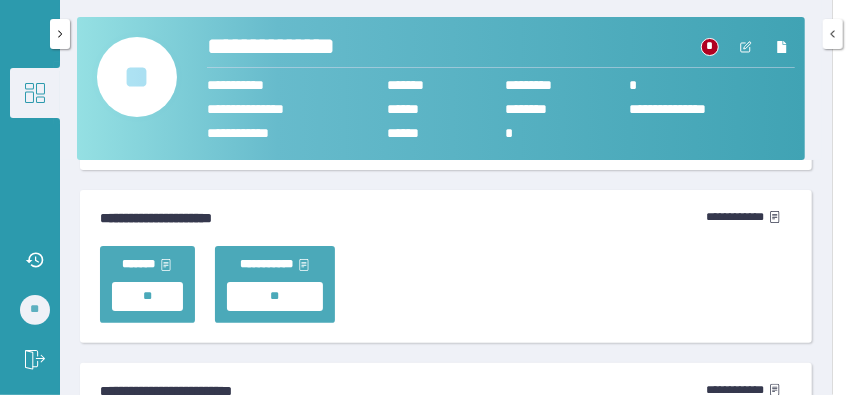 scroll, scrollTop: 3700, scrollLeft: 0, axis: vertical 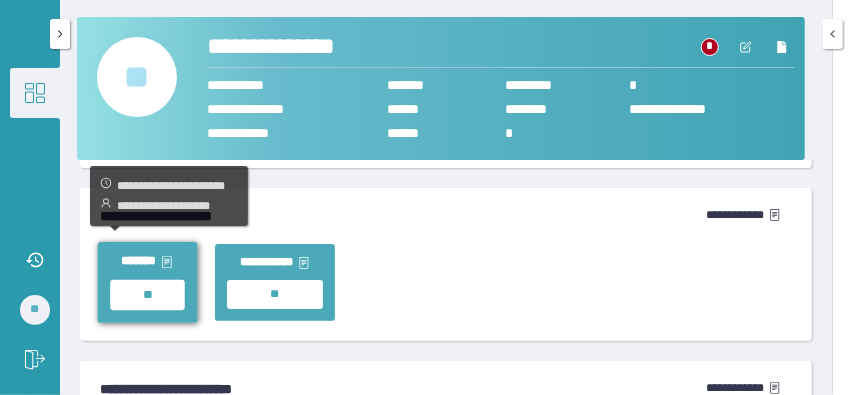click 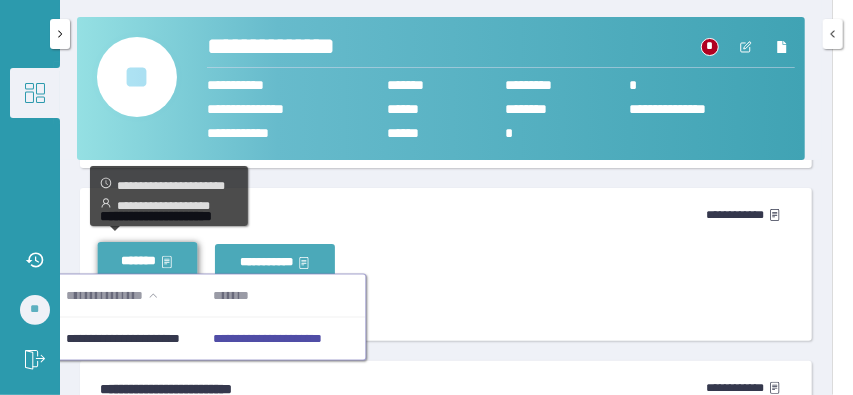 click on "**********" at bounding box center [268, 339] 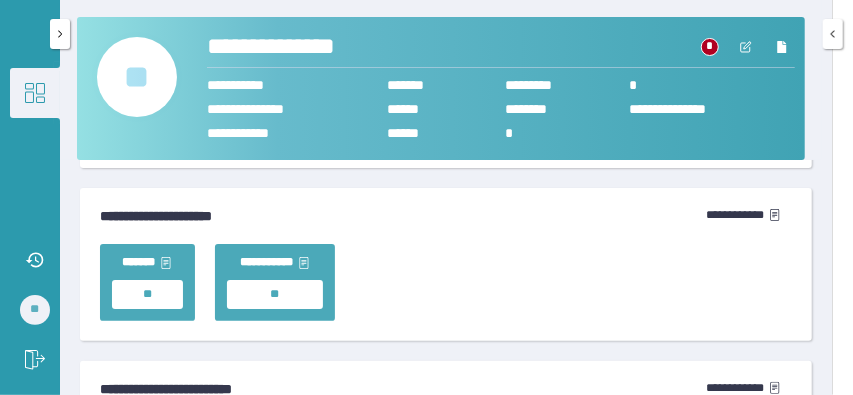 click on "**********" at bounding box center (446, 216) 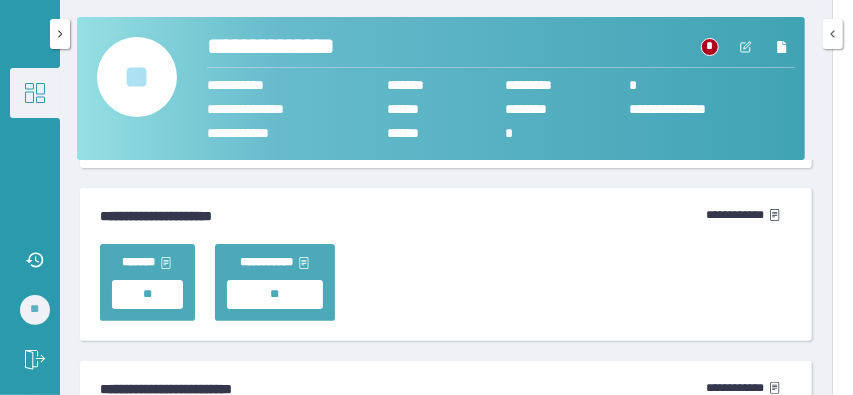 drag, startPoint x: 36, startPoint y: 103, endPoint x: 35, endPoint y: 88, distance: 15.033297 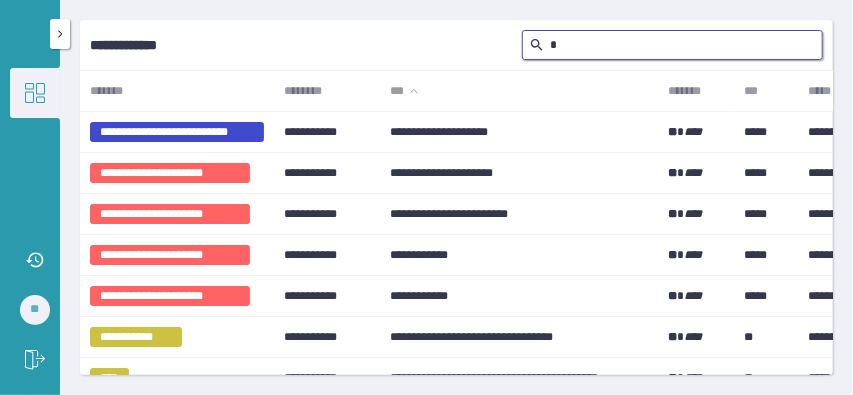 type on "*" 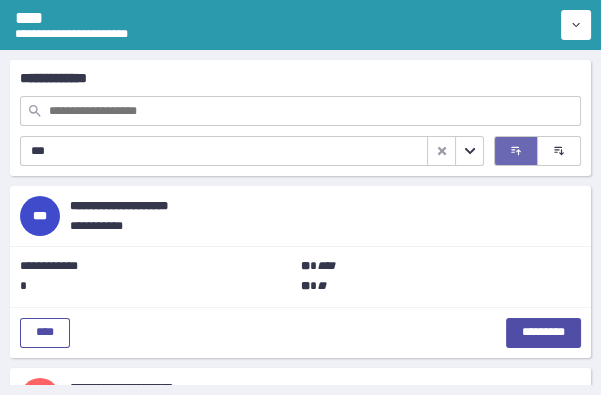 click at bounding box center [300, 111] 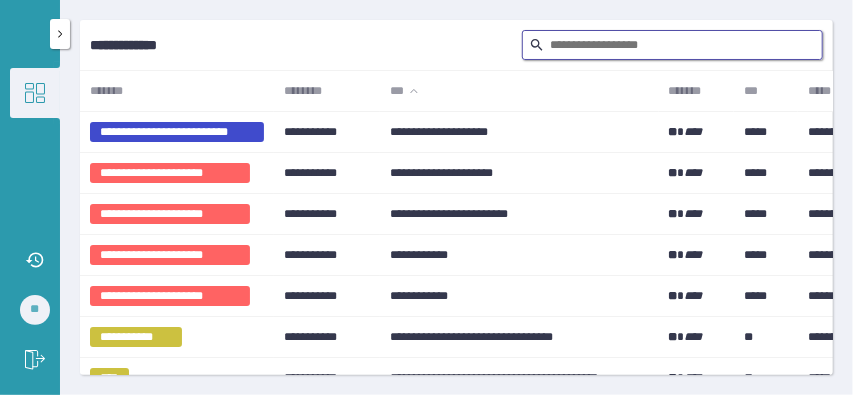 click at bounding box center [672, 45] 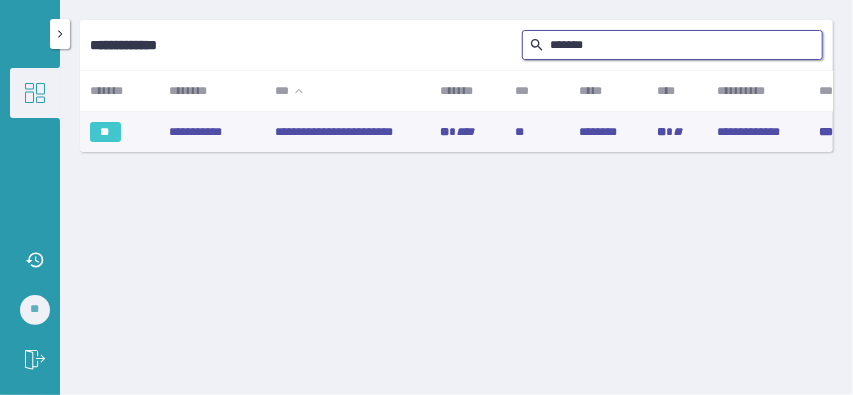 type on "*******" 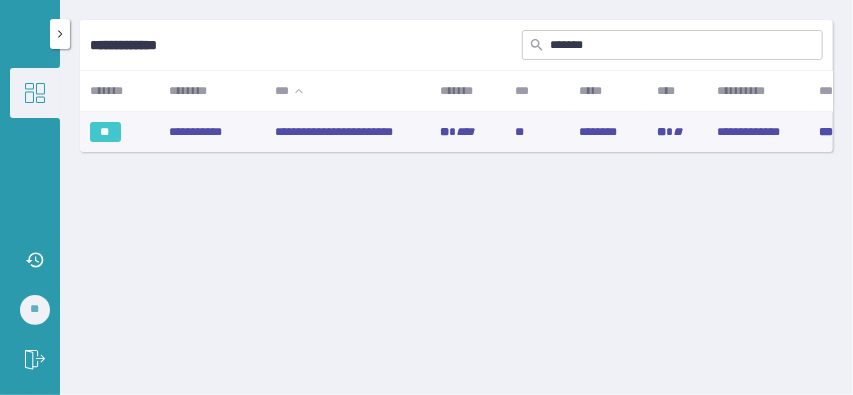 click on "********" at bounding box center (608, 132) 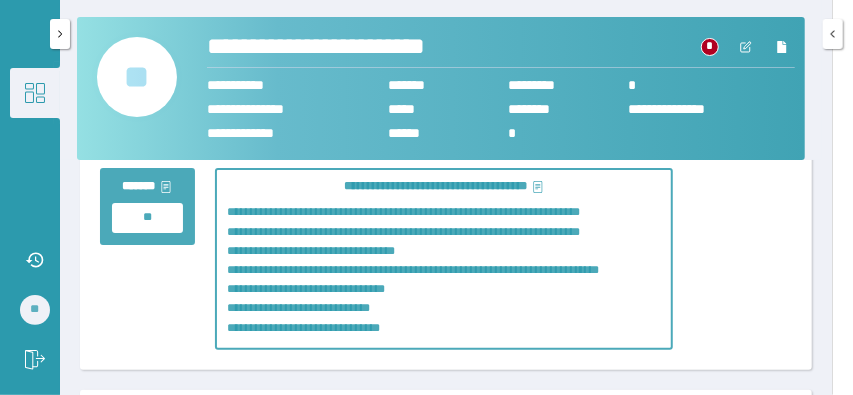 scroll, scrollTop: 4110, scrollLeft: 0, axis: vertical 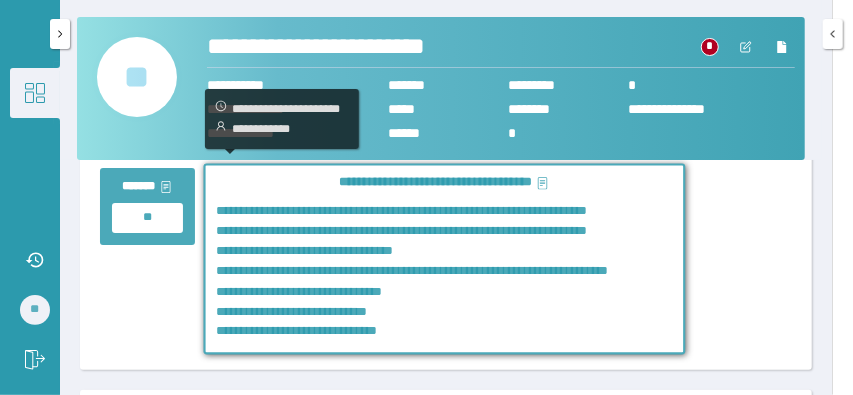 click 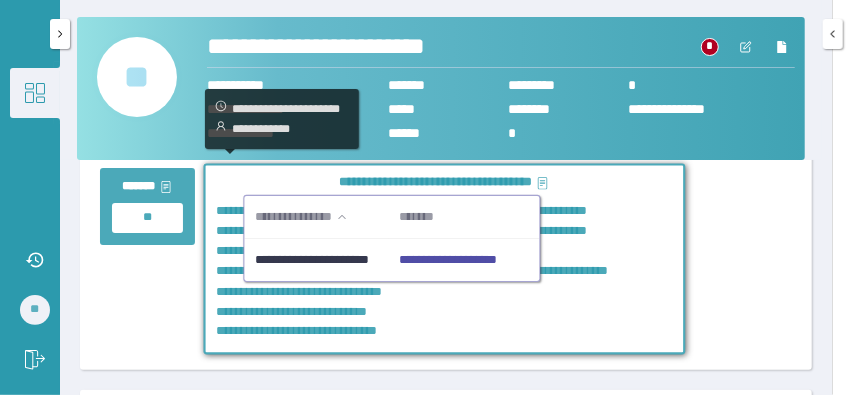 click on "**********" at bounding box center (448, 260) 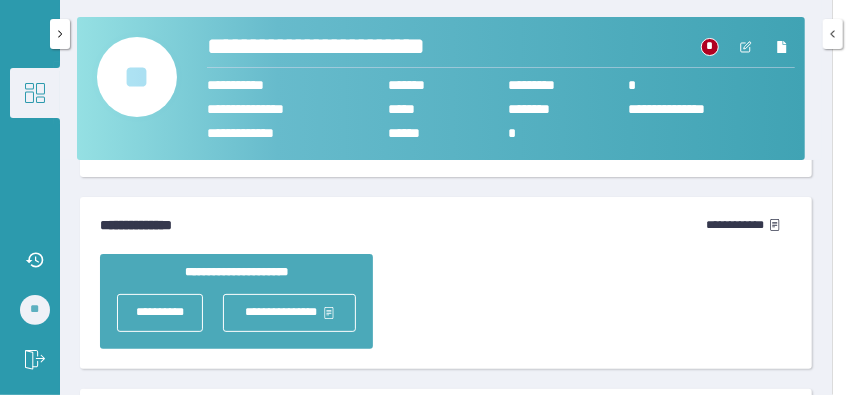 scroll, scrollTop: 2610, scrollLeft: 0, axis: vertical 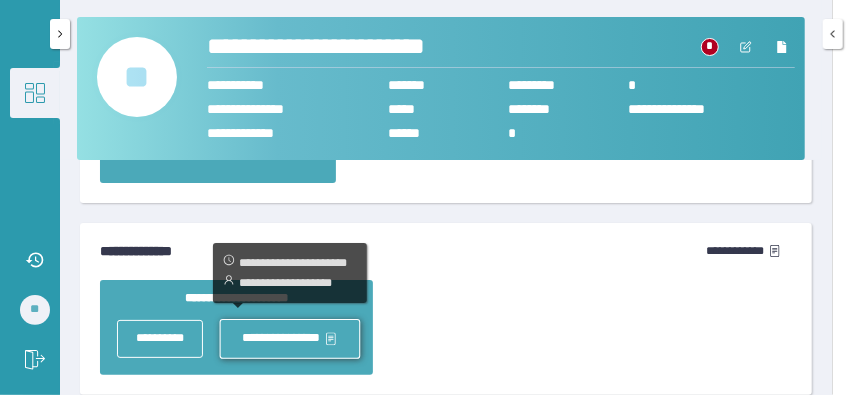 click 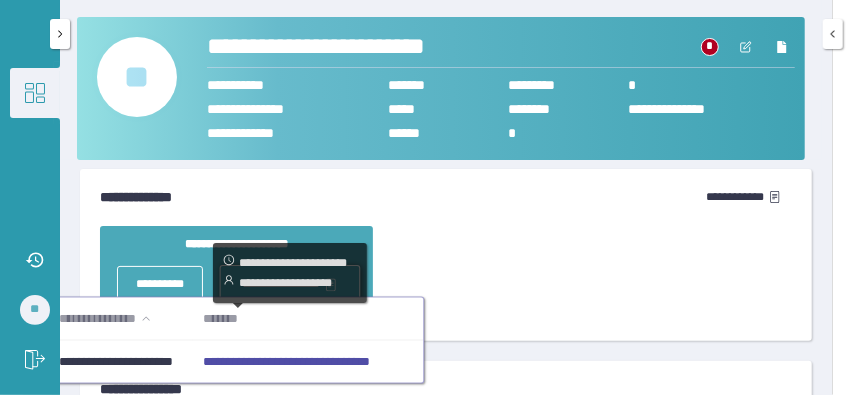 scroll, scrollTop: 2664, scrollLeft: 0, axis: vertical 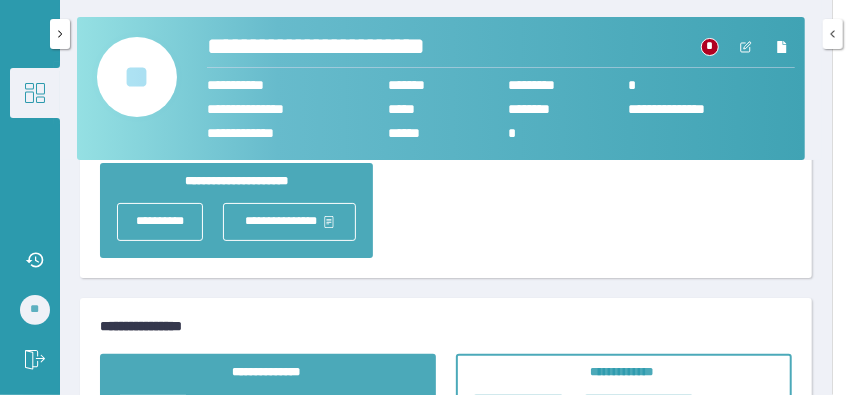 click on "**********" at bounding box center (446, 211) 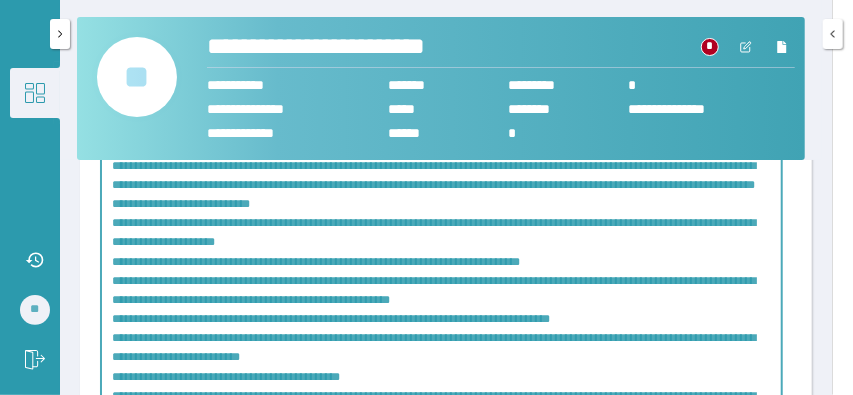 scroll, scrollTop: 0, scrollLeft: 0, axis: both 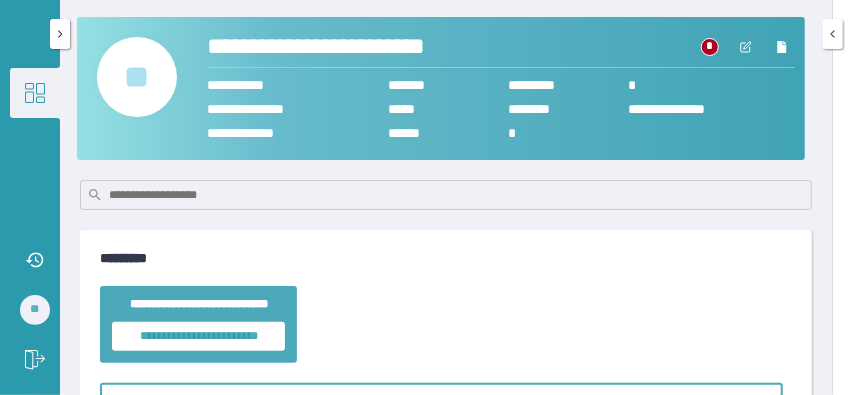 click on "*********" at bounding box center (35, 151) 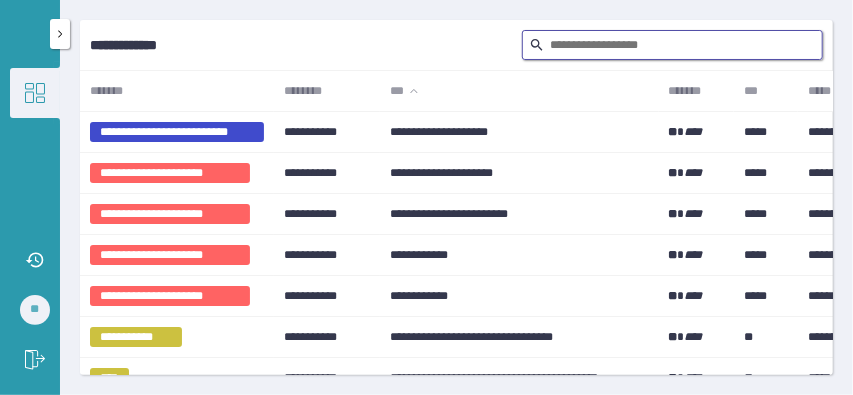 click at bounding box center [672, 45] 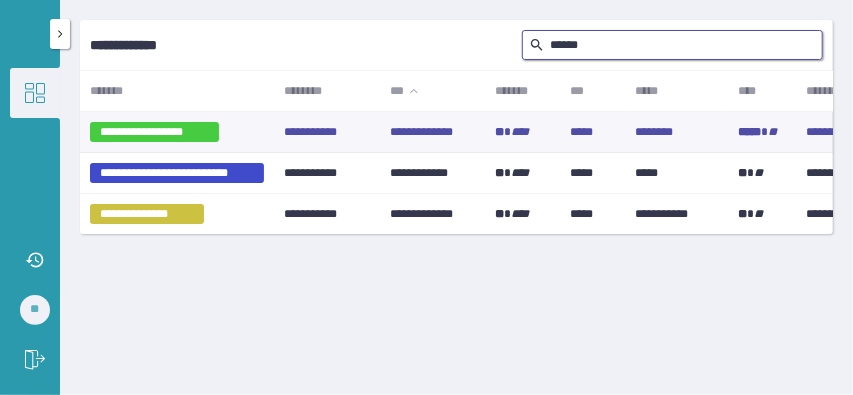 type on "******" 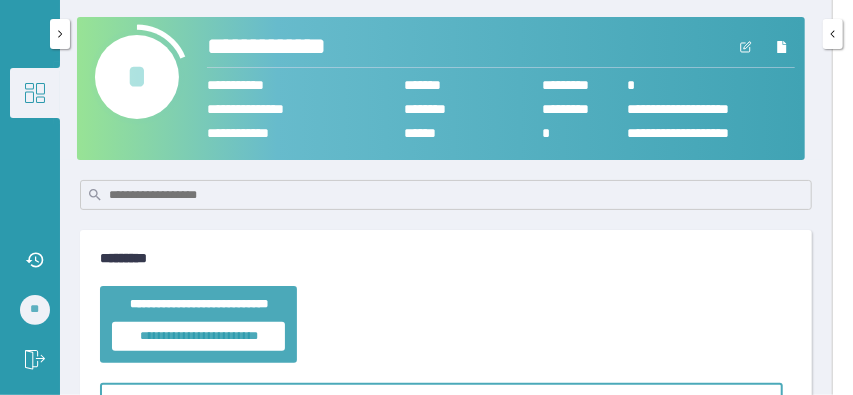 click on "*" at bounding box center (137, 77) 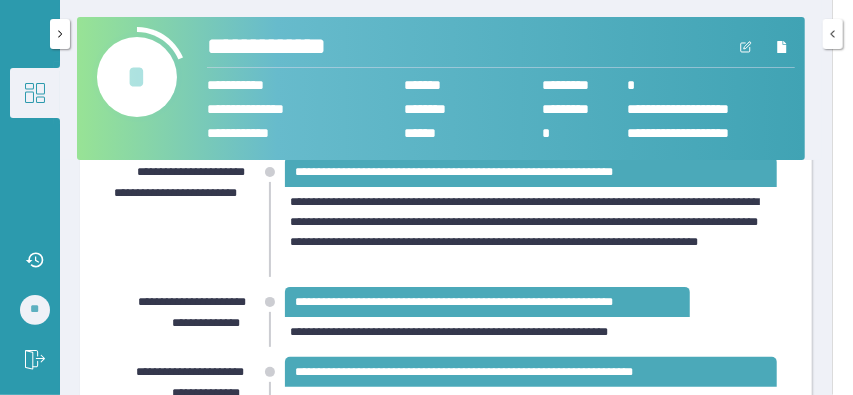 scroll, scrollTop: 104, scrollLeft: 0, axis: vertical 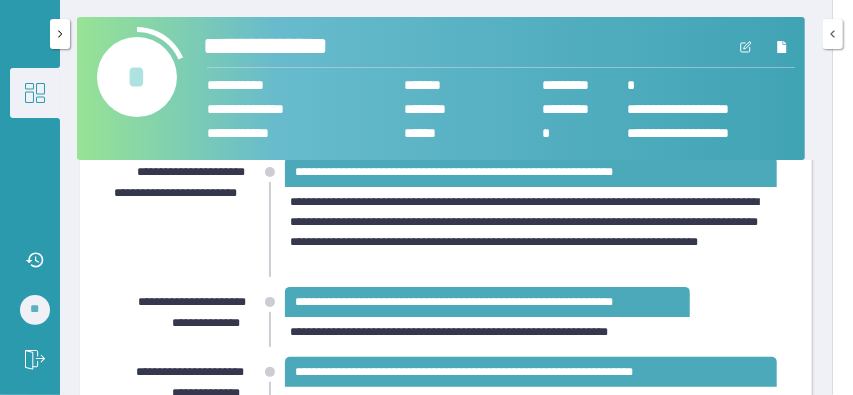click on "**********" at bounding box center [285, 47] 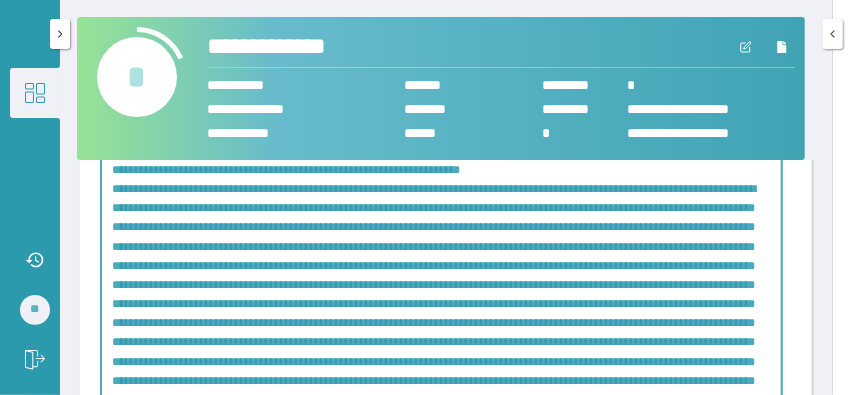 scroll, scrollTop: 796, scrollLeft: 0, axis: vertical 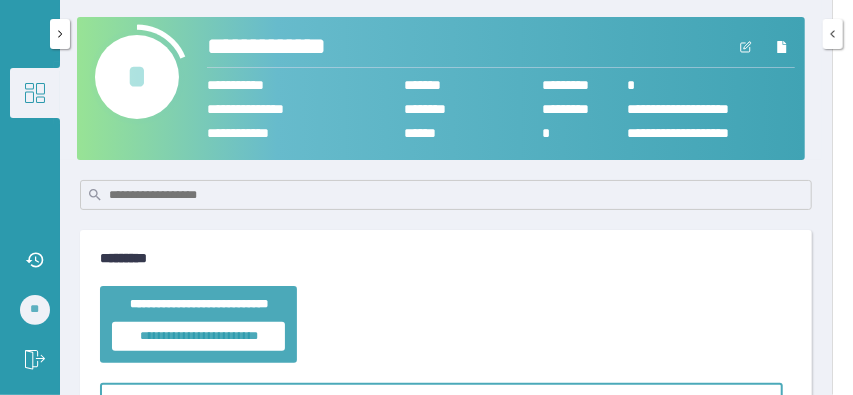 click on "*" at bounding box center [137, 77] 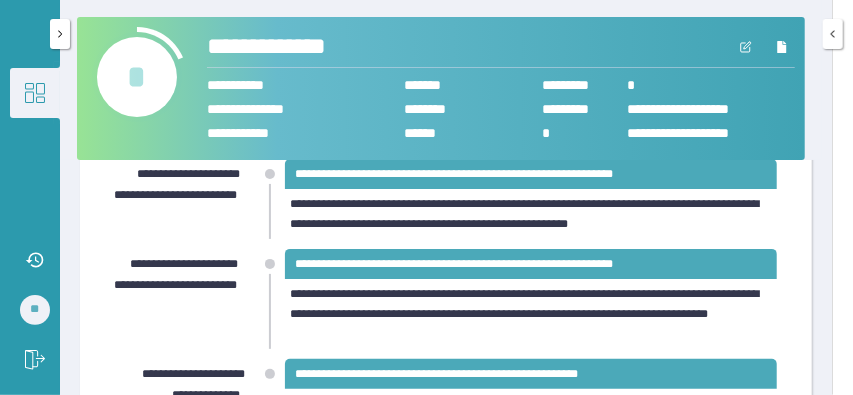 scroll, scrollTop: 462, scrollLeft: 0, axis: vertical 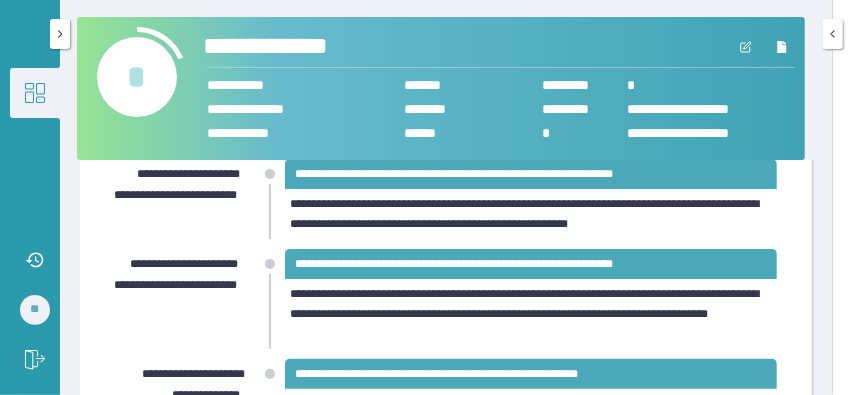 click on "**********" at bounding box center (285, 47) 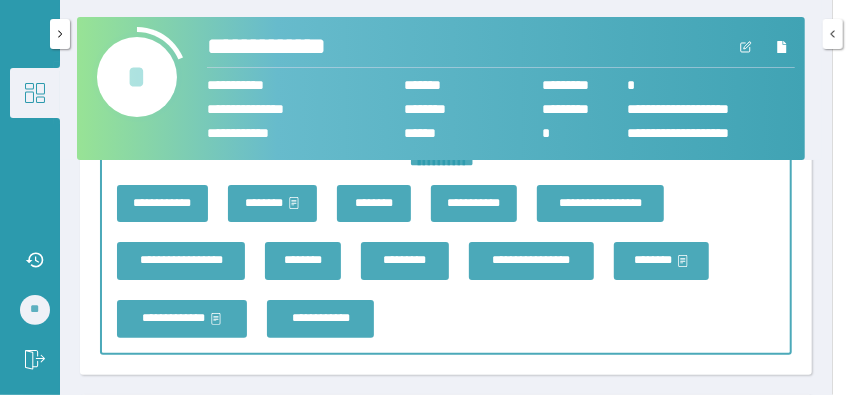 scroll, scrollTop: 5322, scrollLeft: 0, axis: vertical 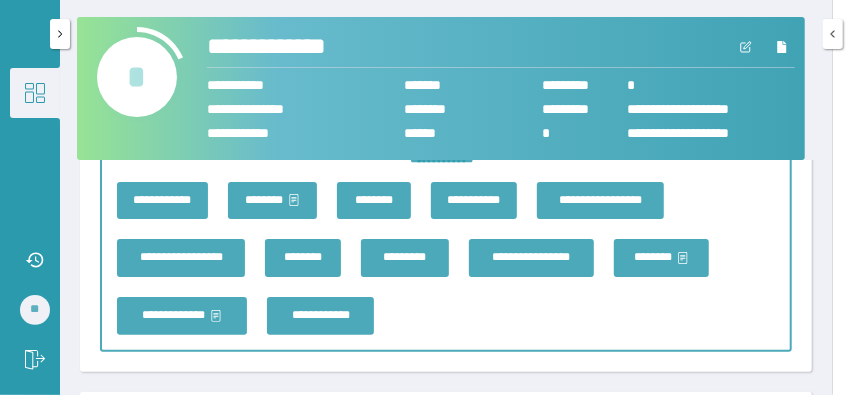 click 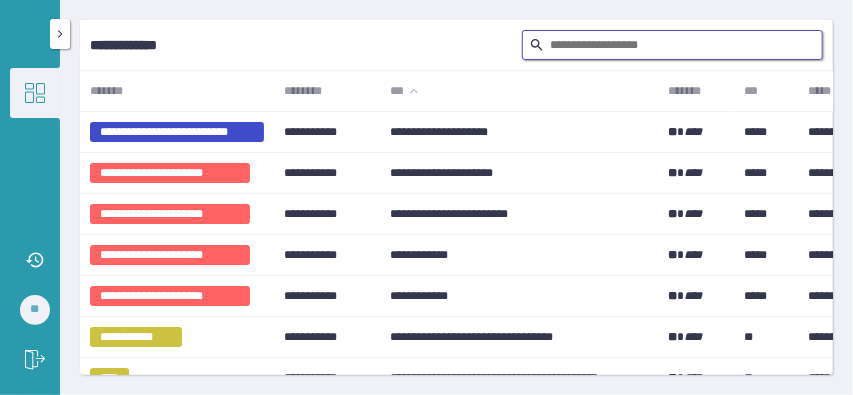 click at bounding box center (672, 45) 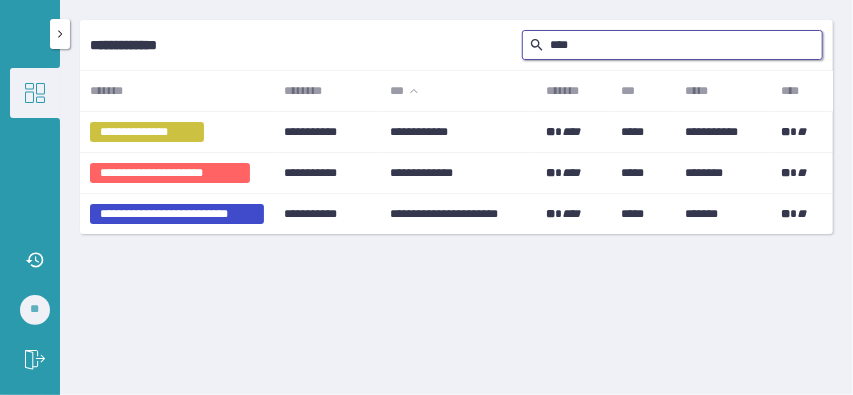type on "*****" 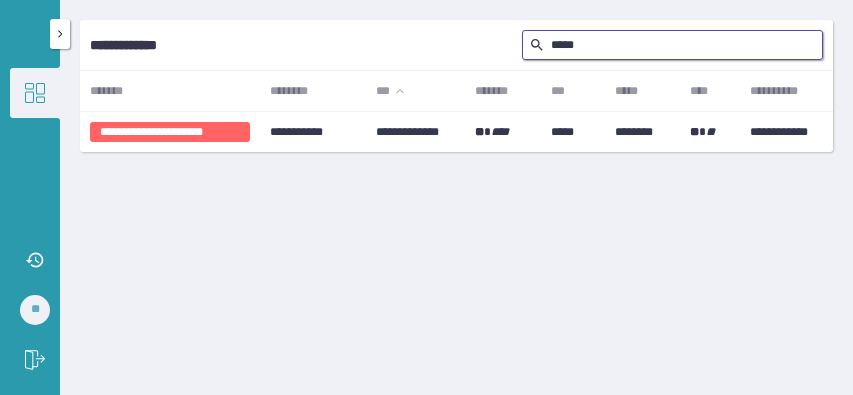 scroll, scrollTop: 0, scrollLeft: 0, axis: both 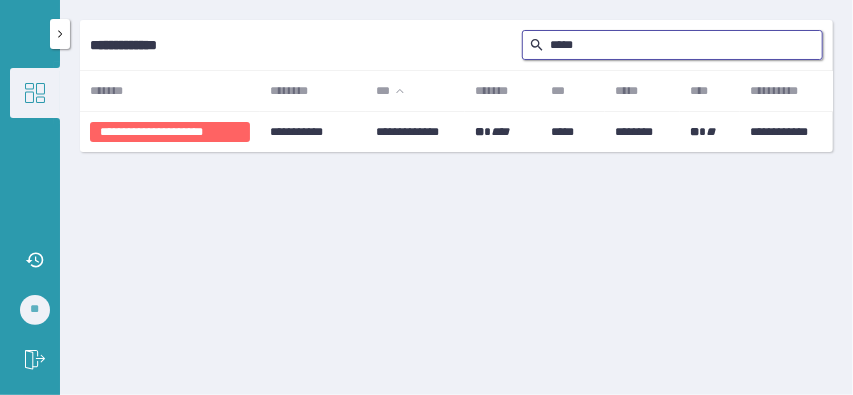 type on "*****" 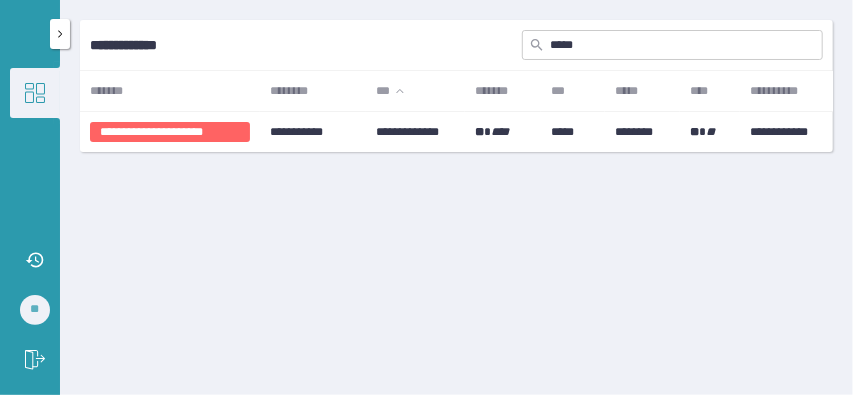 click on "********" at bounding box center [642, 132] 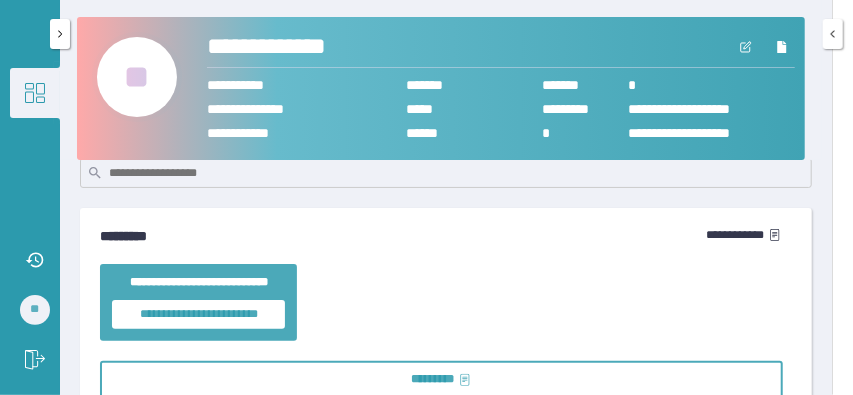 scroll, scrollTop: 22, scrollLeft: 0, axis: vertical 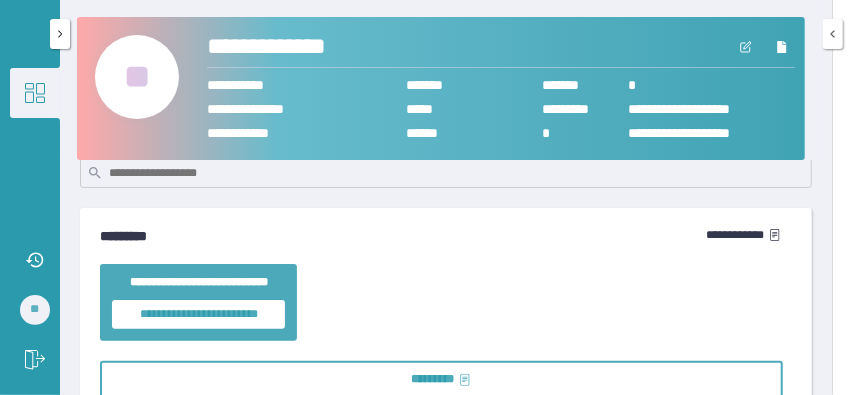 click on "**" at bounding box center (137, 77) 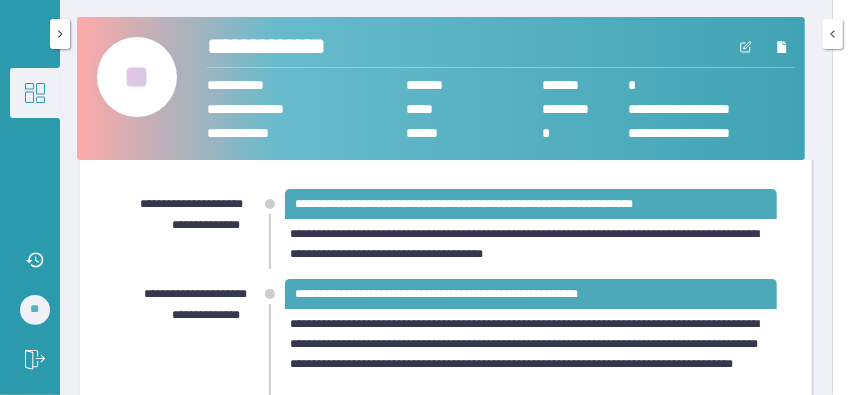 scroll, scrollTop: 4, scrollLeft: 0, axis: vertical 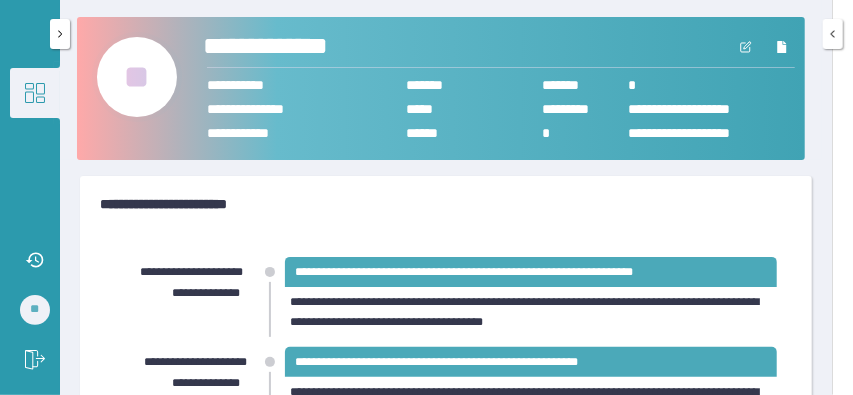 click on "**********" at bounding box center [286, 47] 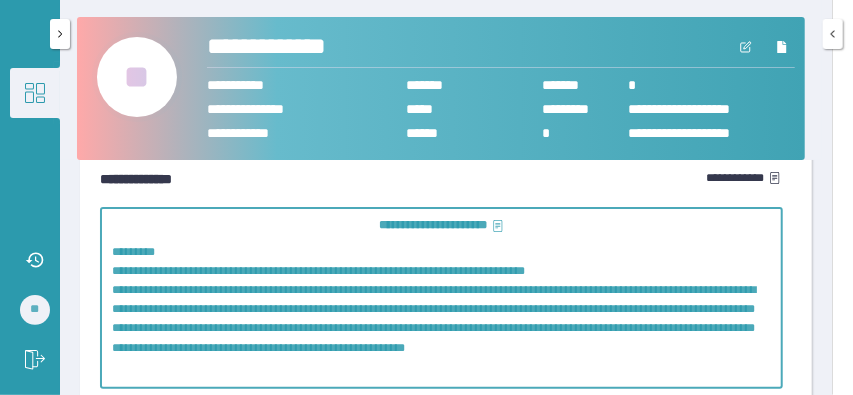 scroll, scrollTop: 5467, scrollLeft: 0, axis: vertical 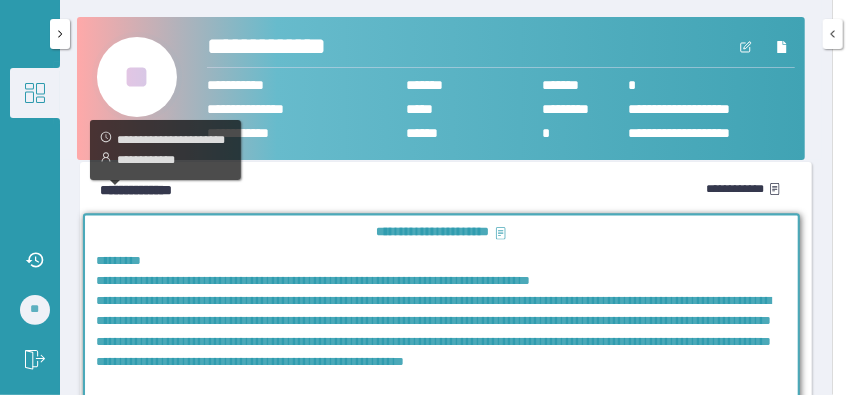 click 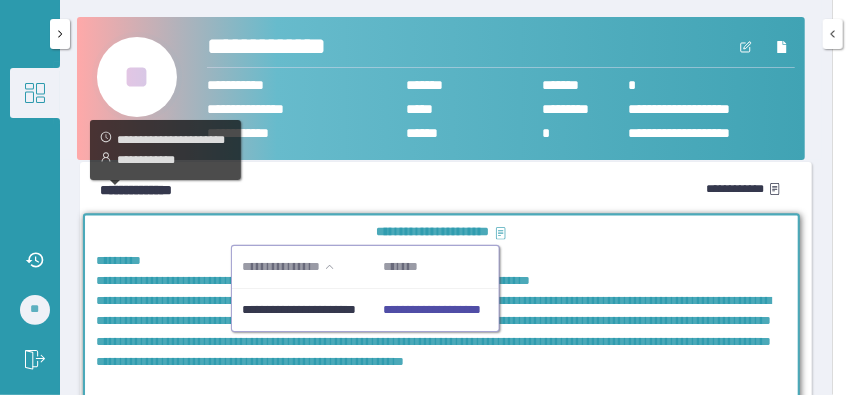 click on "**********" at bounding box center [432, 310] 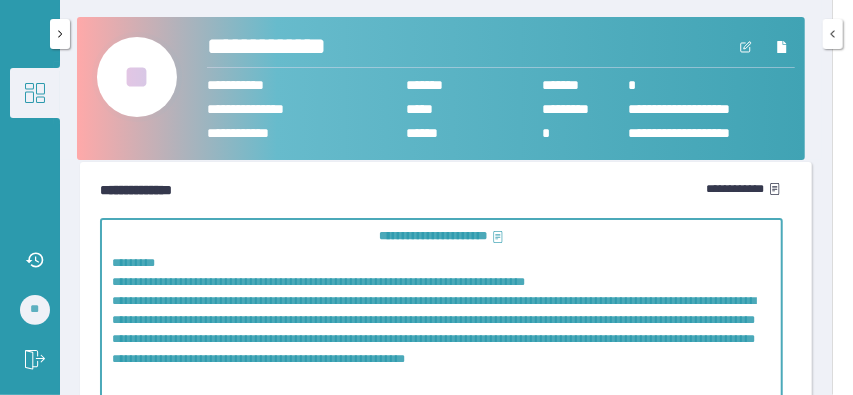 click 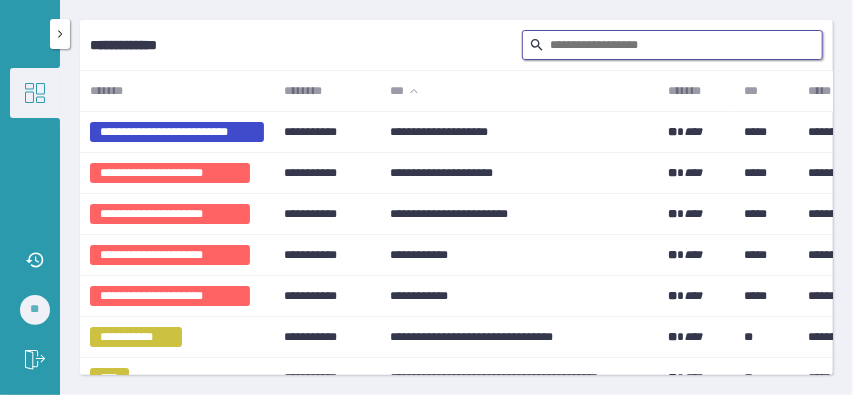 click at bounding box center [672, 45] 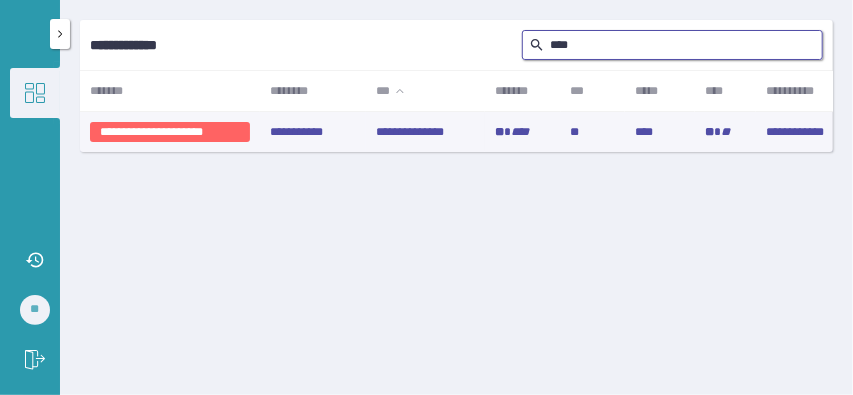type on "****" 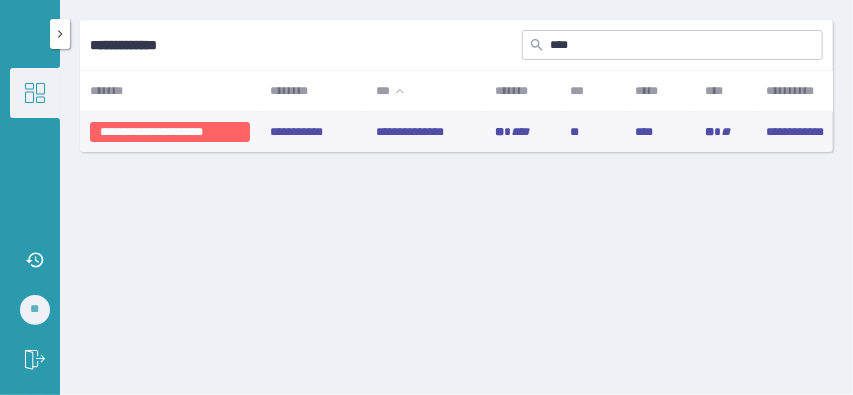 click on "****" at bounding box center (520, 132) 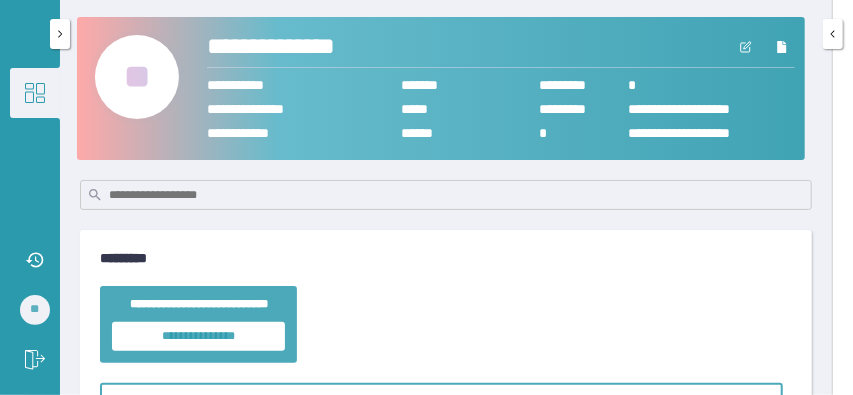 click on "**" at bounding box center [137, 77] 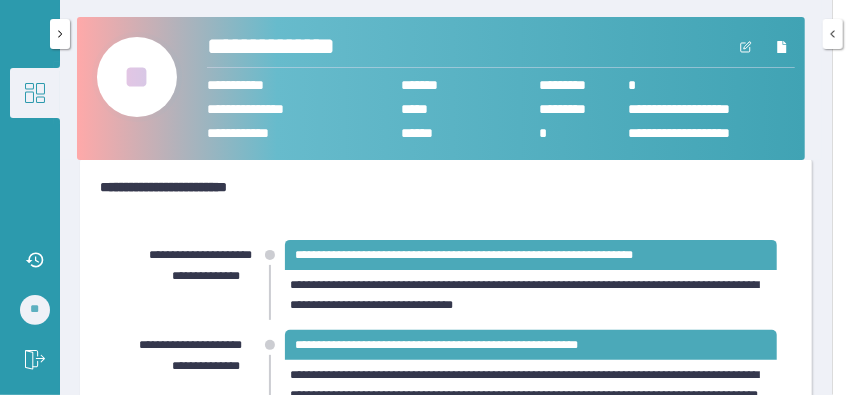 scroll, scrollTop: 16, scrollLeft: 0, axis: vertical 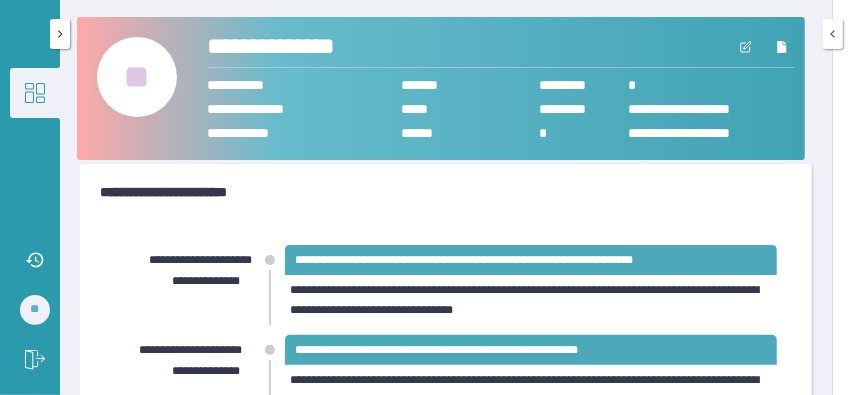 click on "*********" at bounding box center (35, 93) 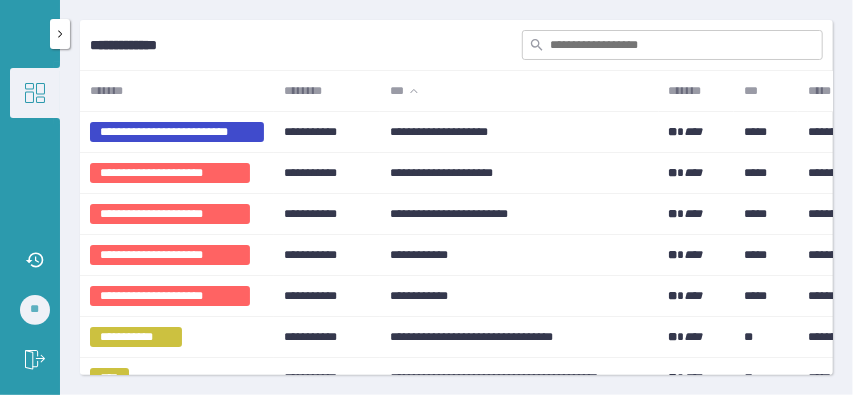 click at bounding box center (672, 45) 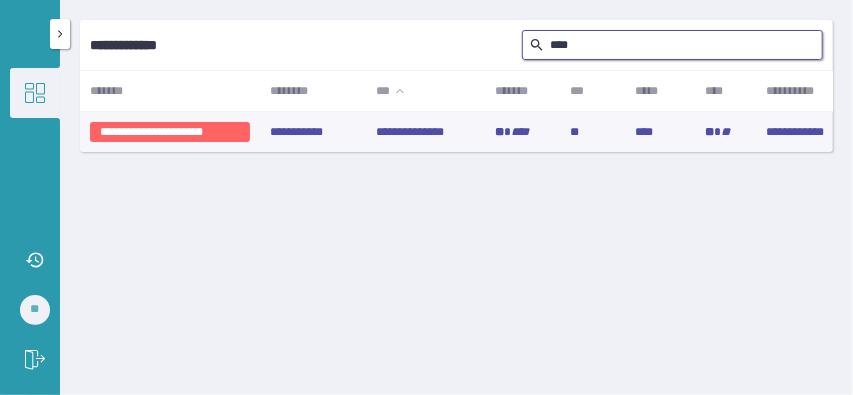type on "****" 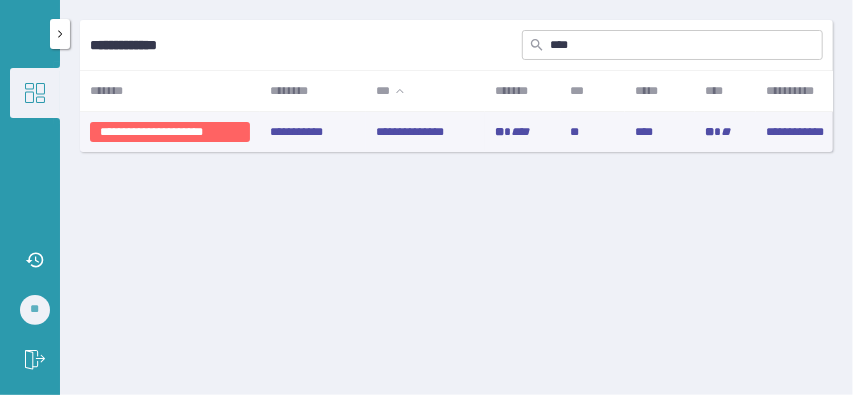 click on "**   ****" at bounding box center [522, 132] 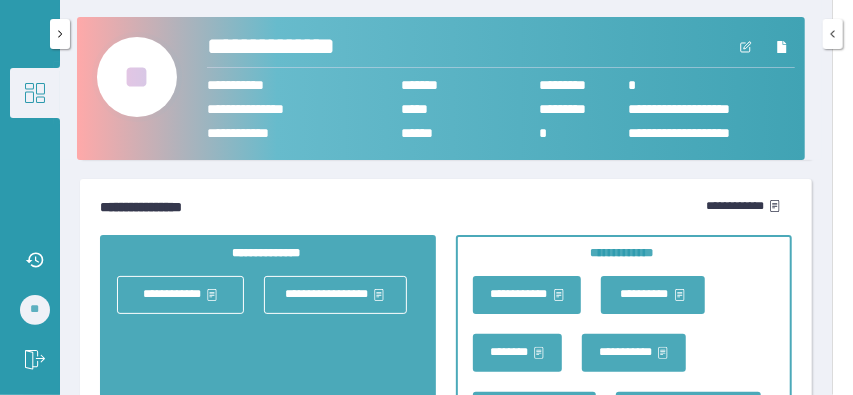 scroll, scrollTop: 3025, scrollLeft: 0, axis: vertical 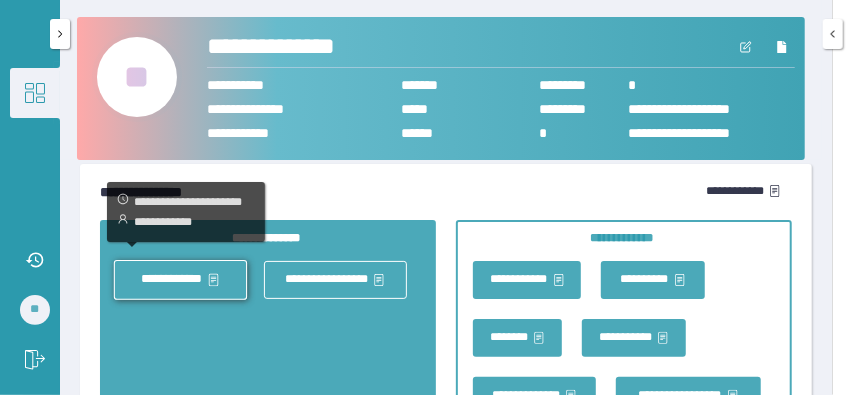 click on "**********" at bounding box center (180, 279) 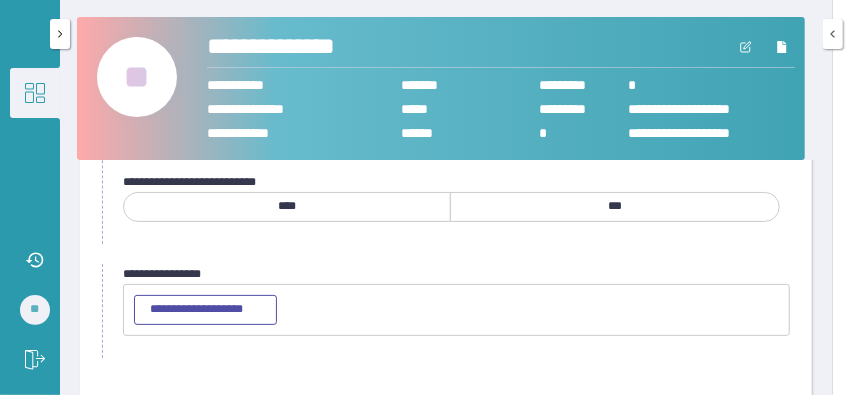 click 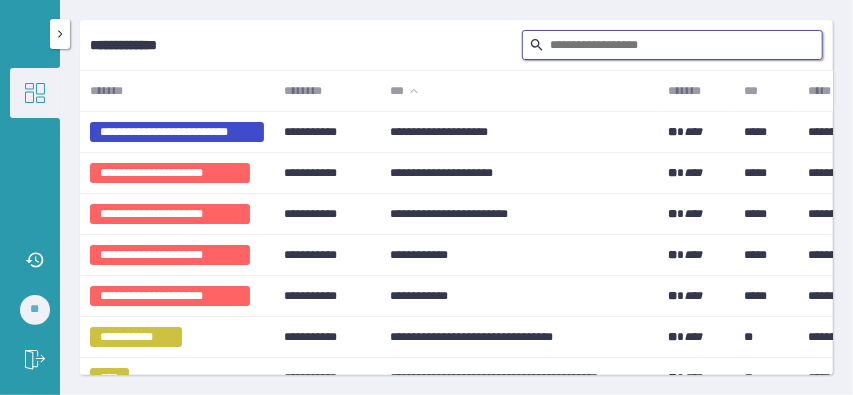 click at bounding box center (672, 45) 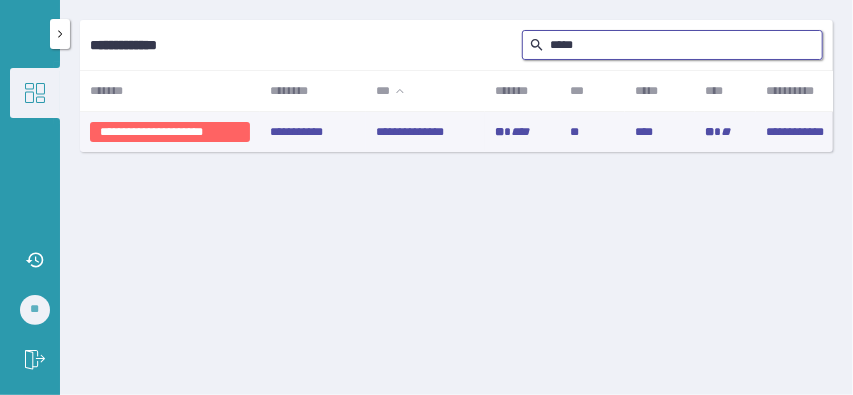 type on "*****" 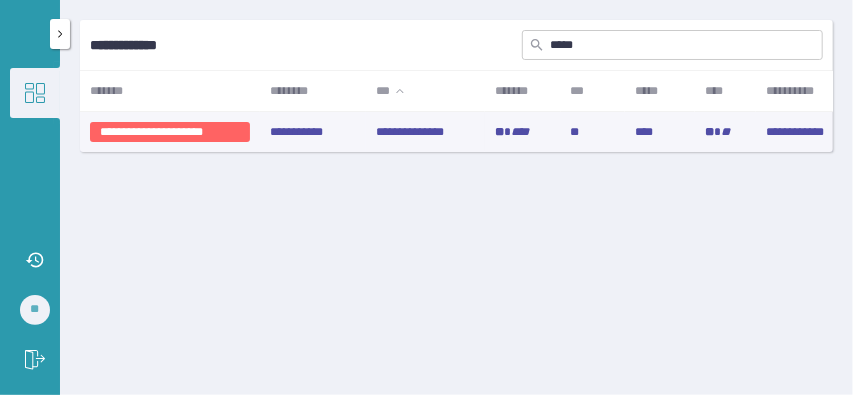 click on "**********" at bounding box center (426, 132) 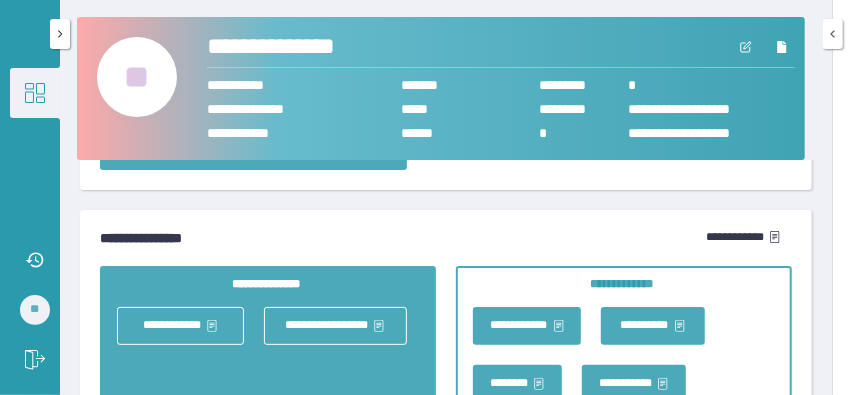 scroll, scrollTop: 2982, scrollLeft: 0, axis: vertical 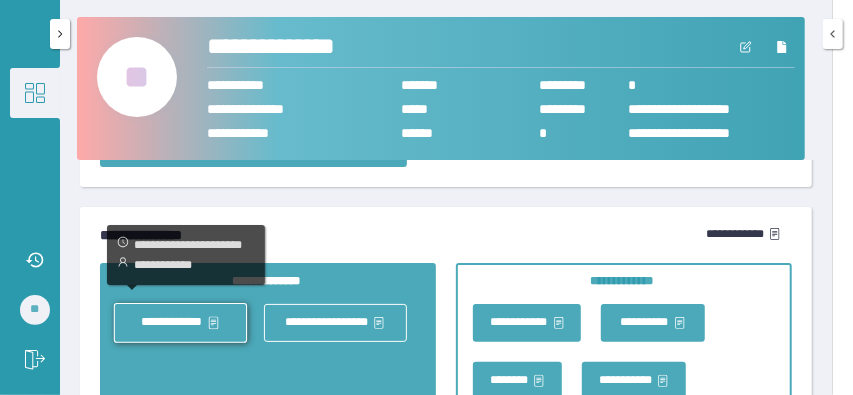 click 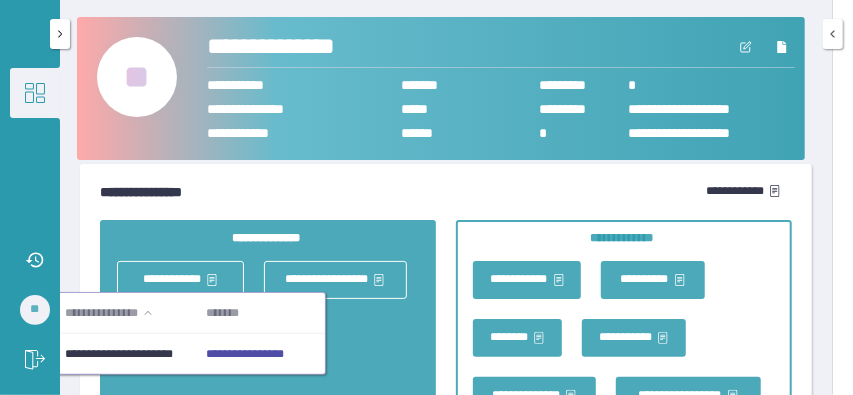 scroll, scrollTop: 3027, scrollLeft: 0, axis: vertical 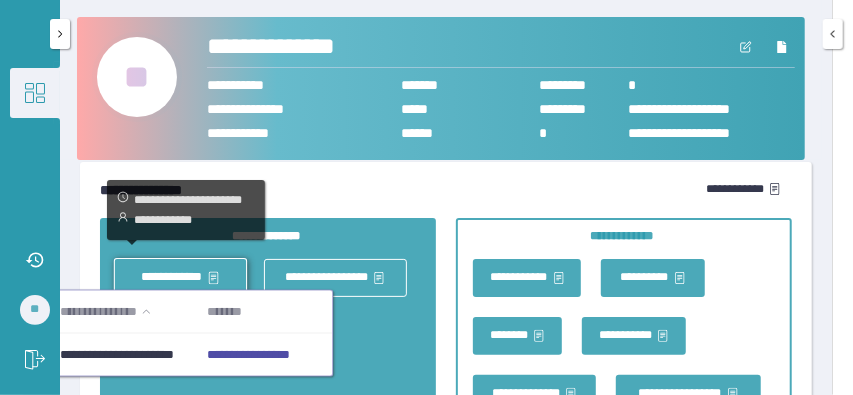 click on "**********" at bounding box center [248, 355] 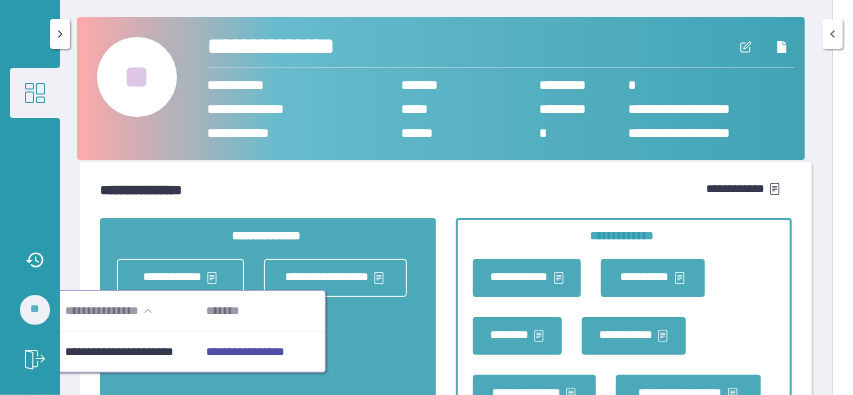 click 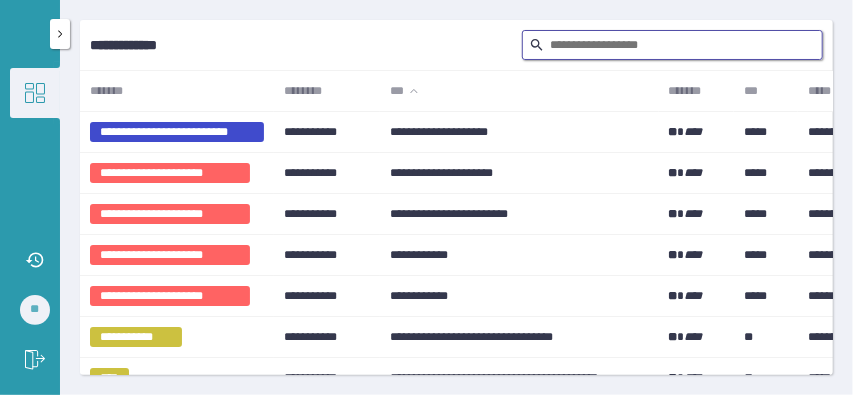 click at bounding box center [672, 45] 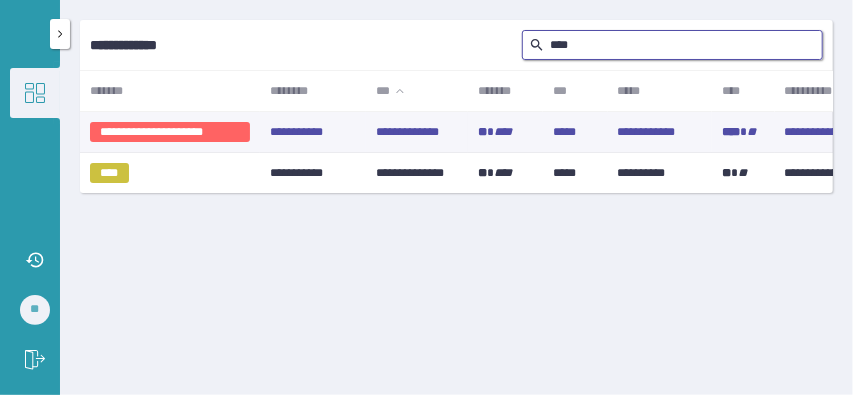 type on "****" 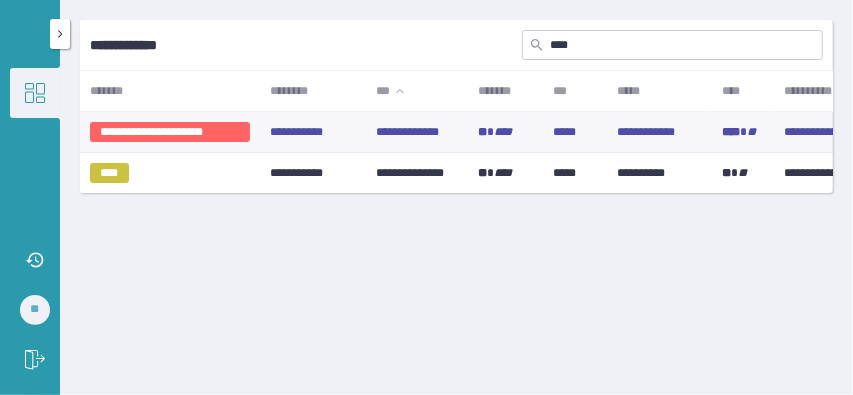 click on "*****" at bounding box center [575, 132] 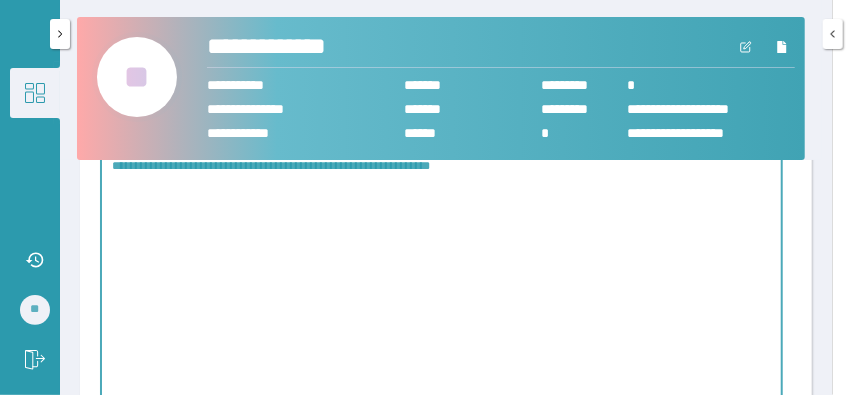 scroll, scrollTop: 2026, scrollLeft: 0, axis: vertical 